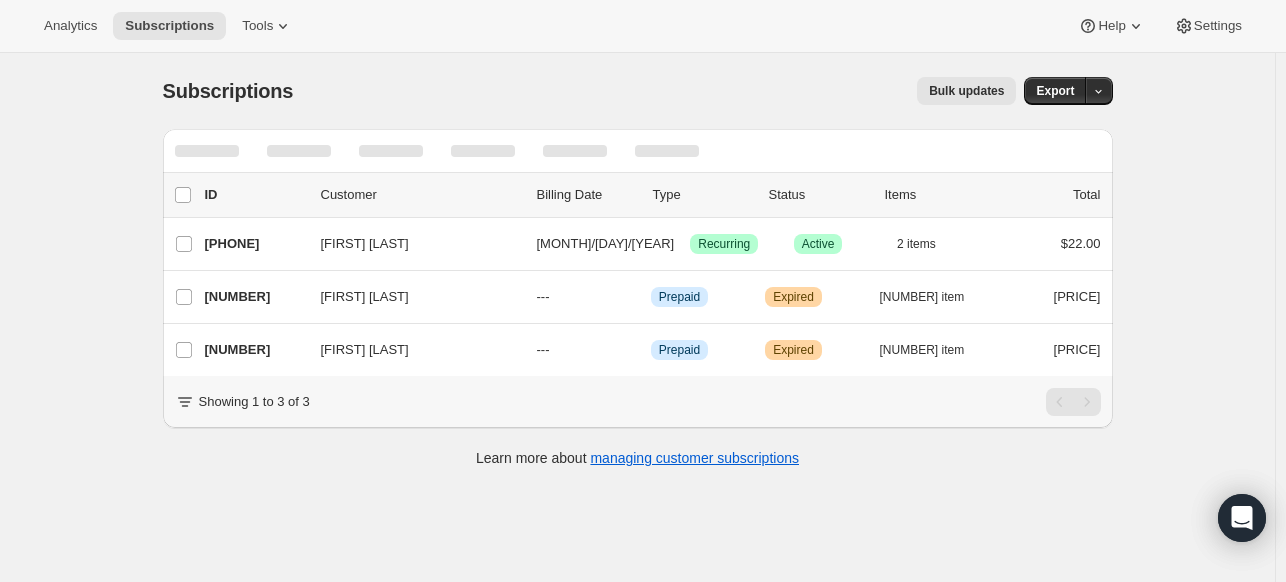 scroll, scrollTop: 0, scrollLeft: 0, axis: both 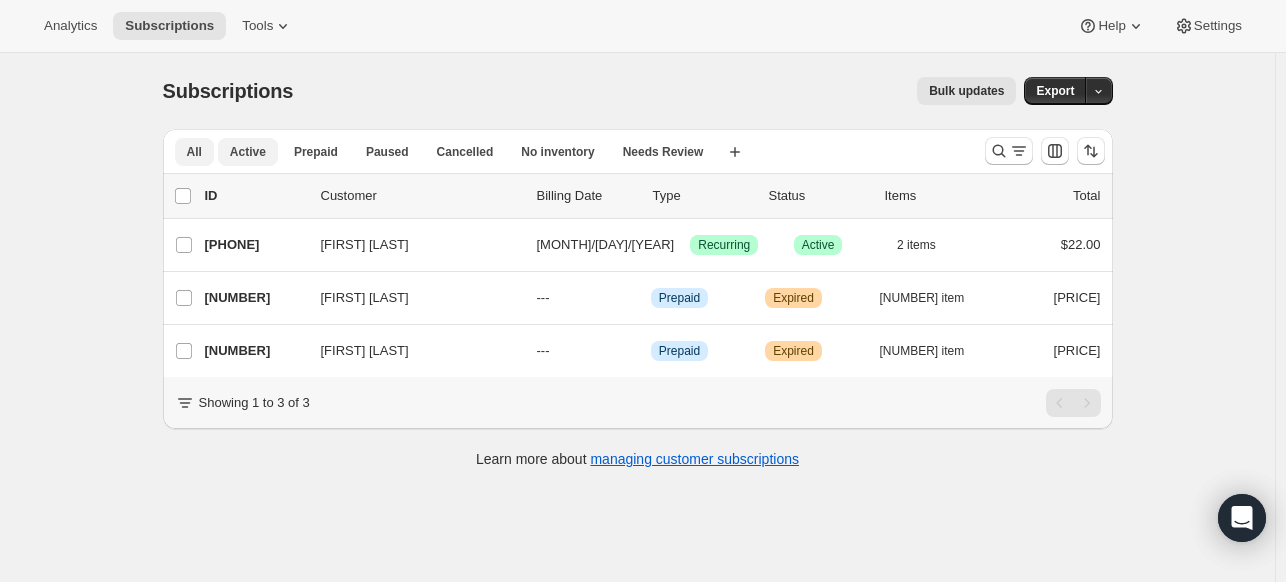 click on "Active" at bounding box center [248, 152] 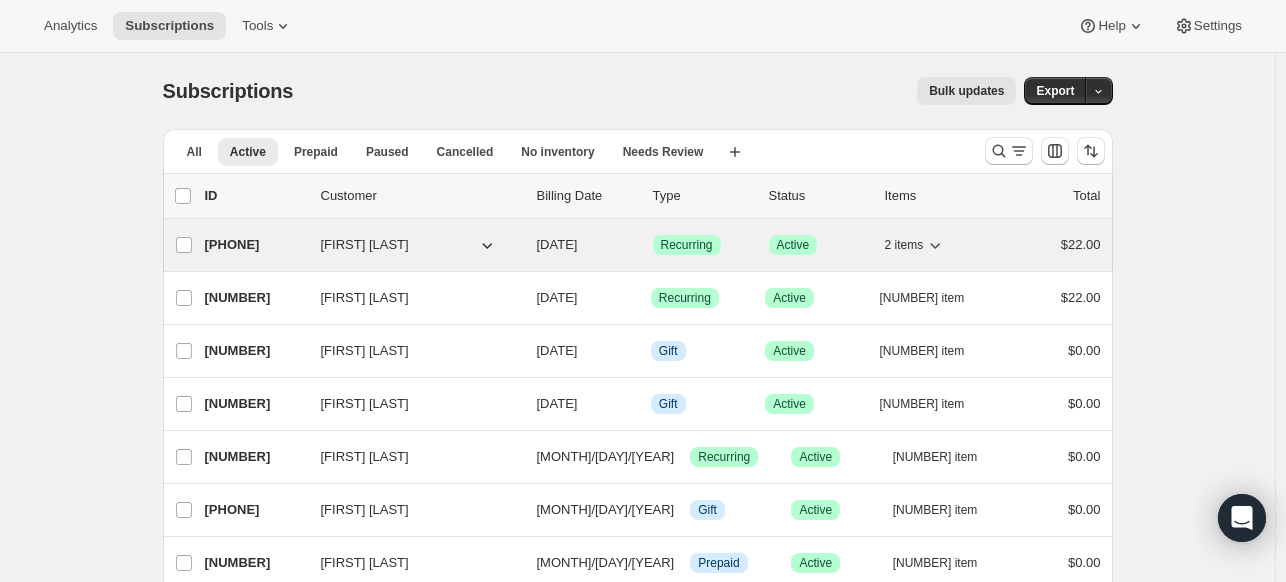click 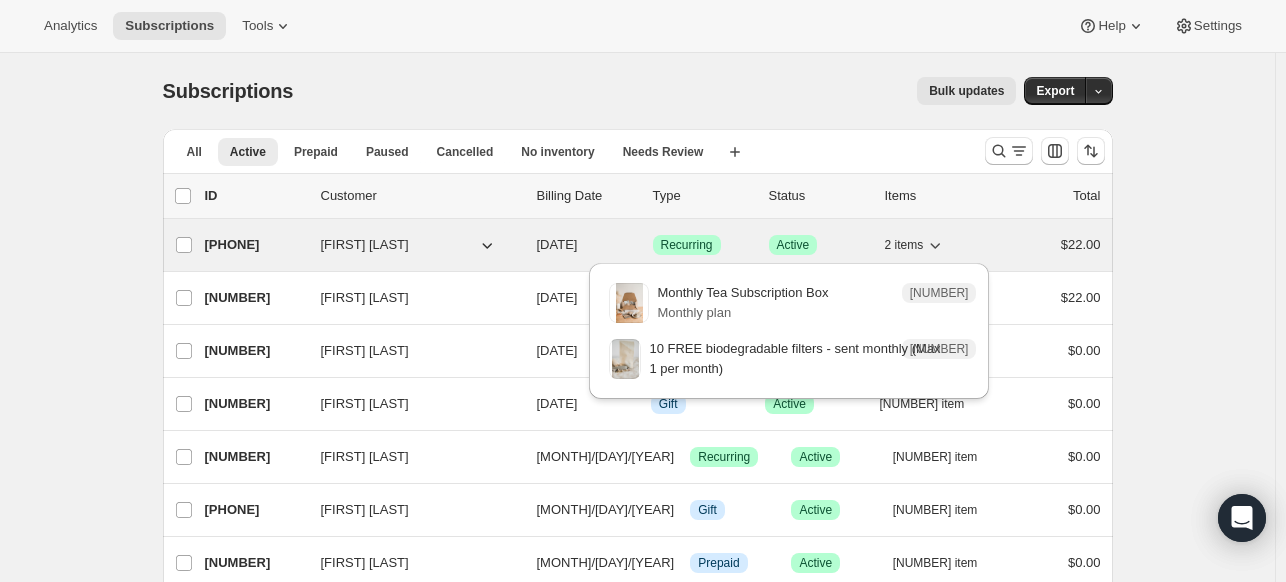 click 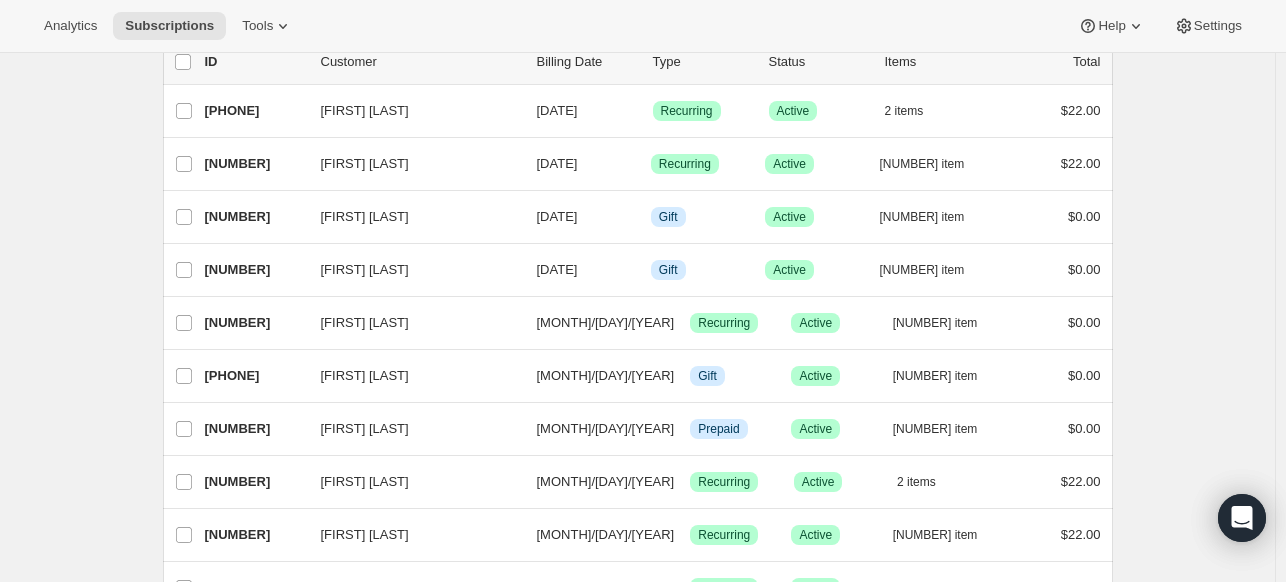 scroll, scrollTop: 100, scrollLeft: 0, axis: vertical 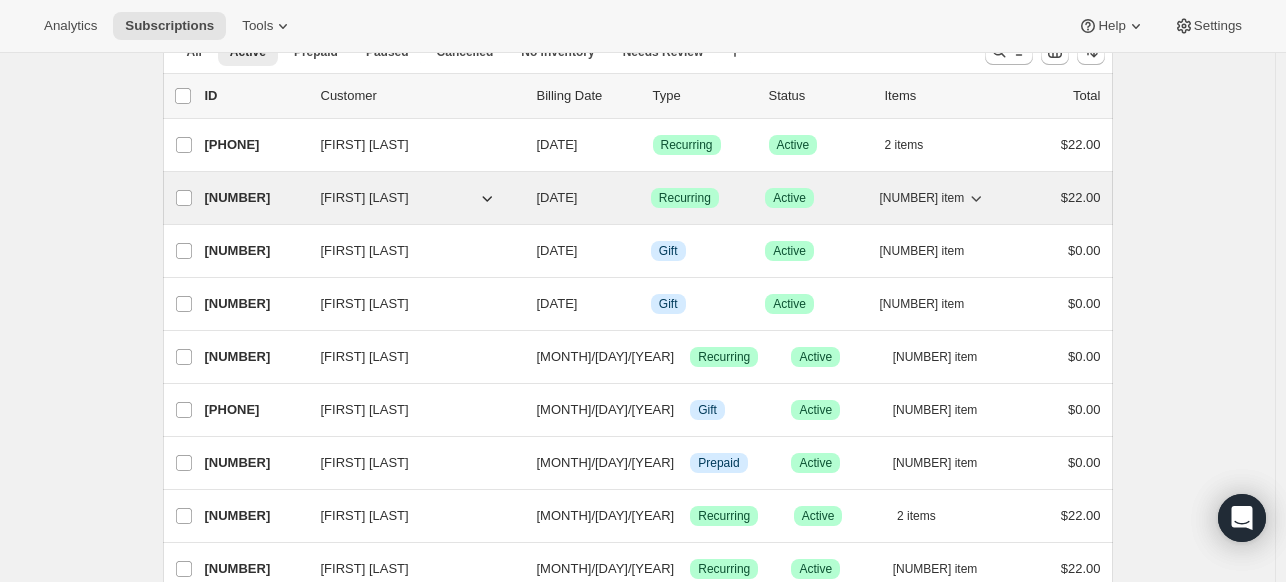 click on "[NUMBER]" at bounding box center [255, 198] 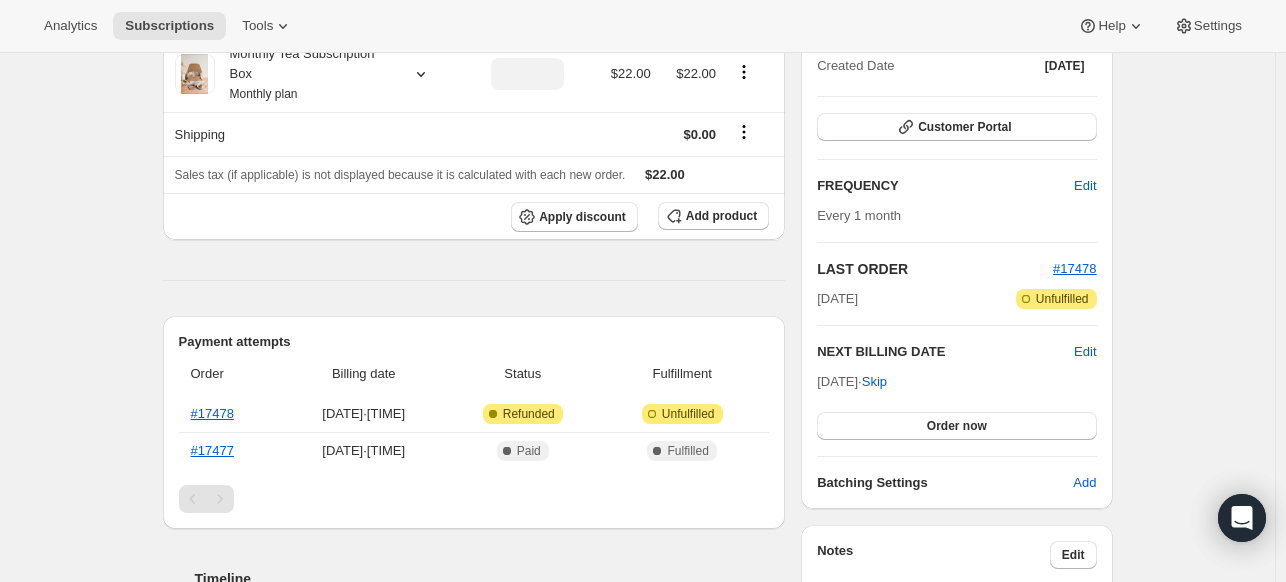 scroll, scrollTop: 300, scrollLeft: 0, axis: vertical 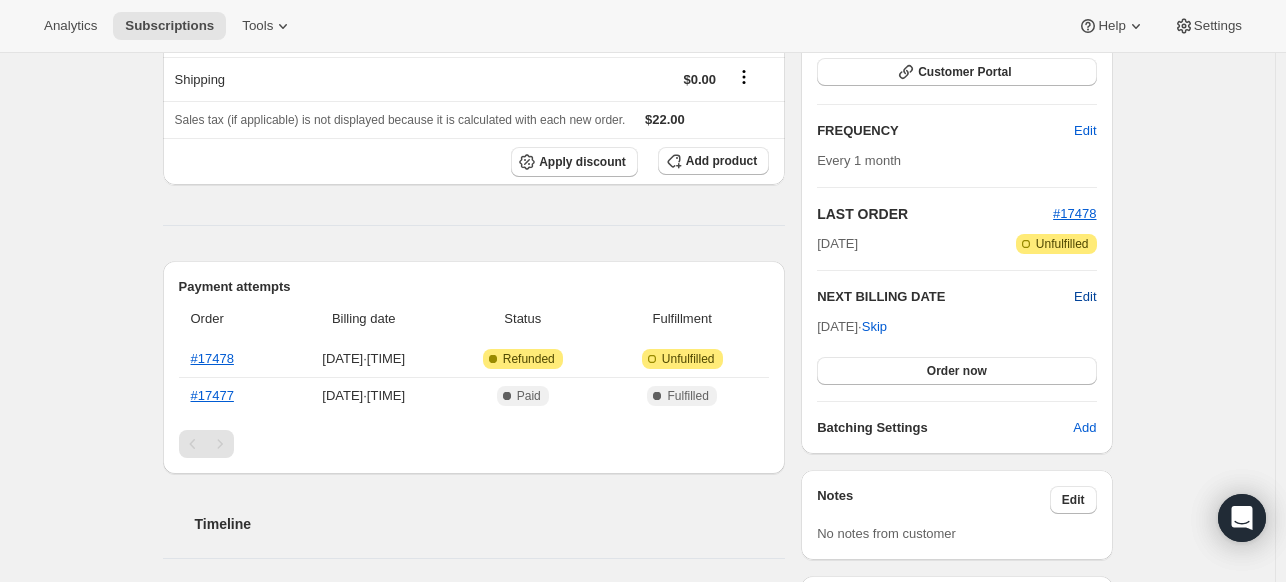 click on "Edit" at bounding box center (1085, 297) 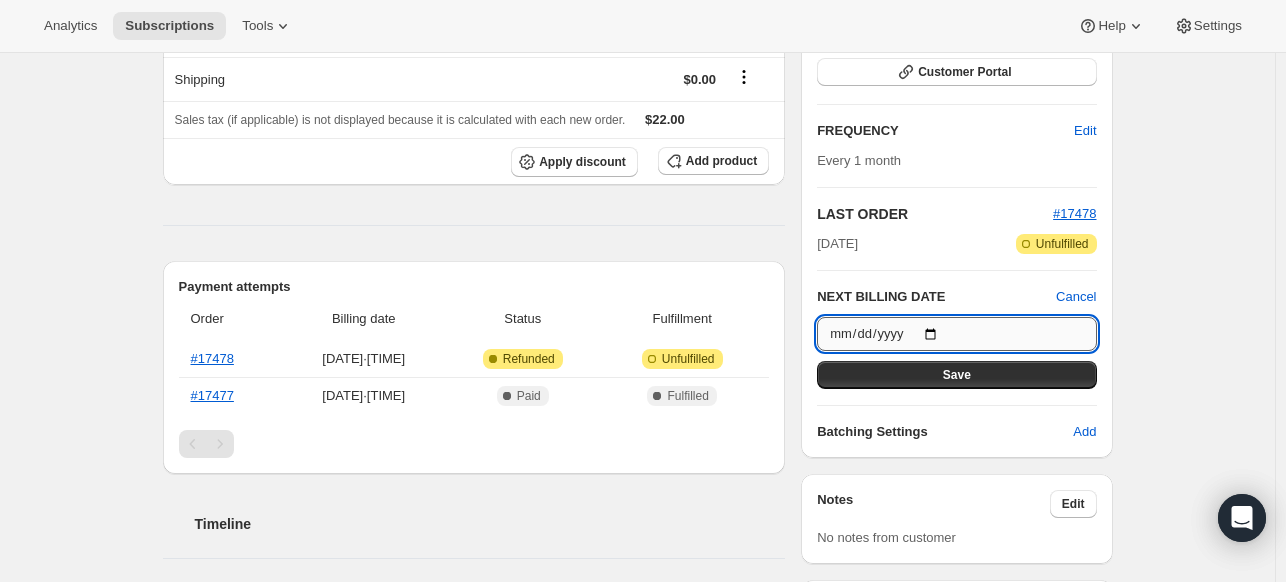 click on "[DATE]" at bounding box center (956, 334) 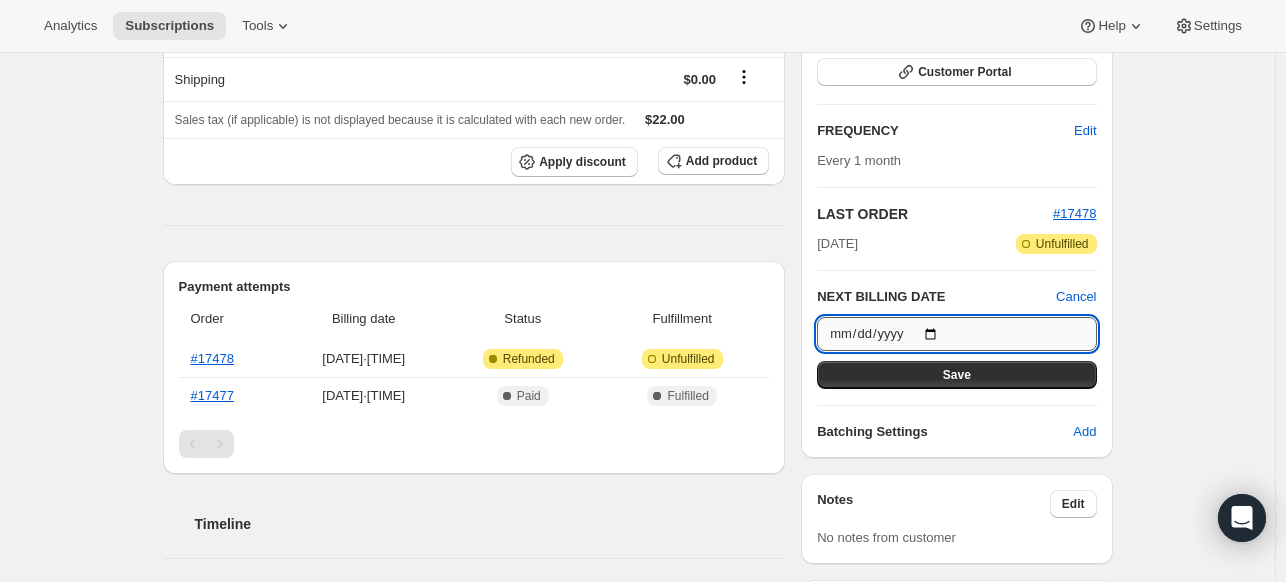 type on "[YEAR]-[MONTH]-[DAY]" 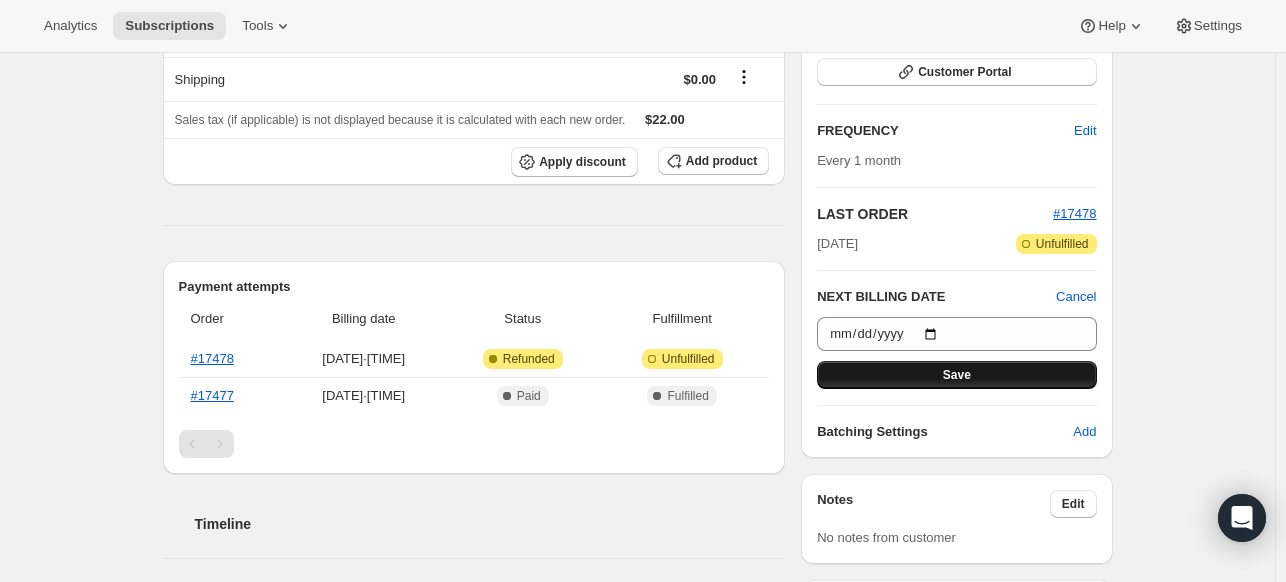 click on "Save" at bounding box center [956, 375] 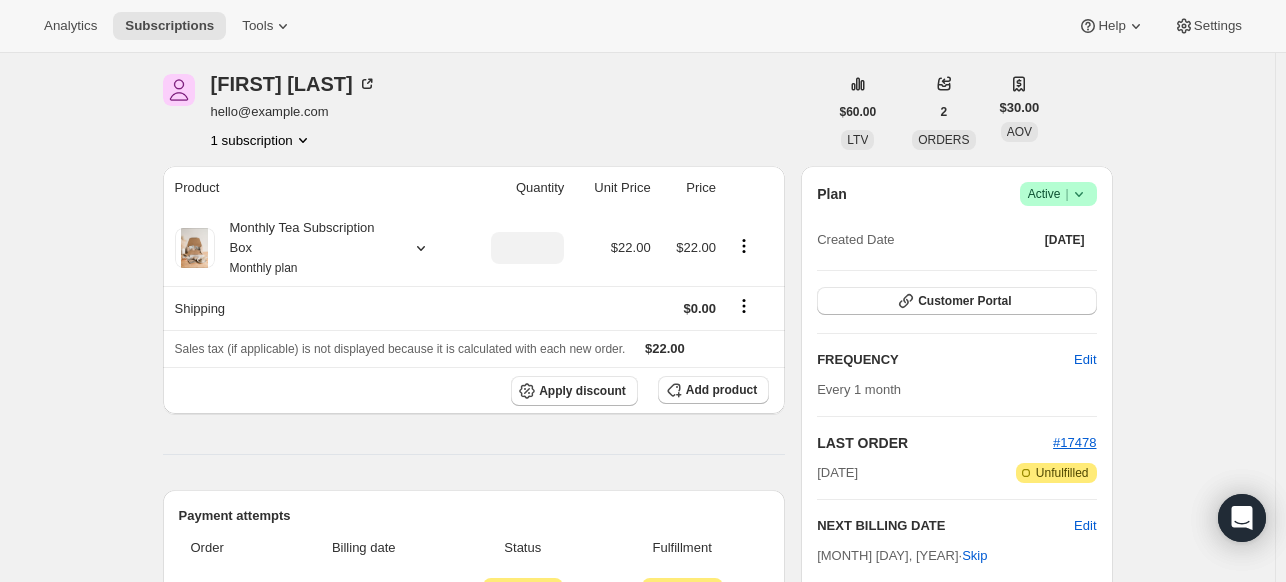 scroll, scrollTop: 0, scrollLeft: 0, axis: both 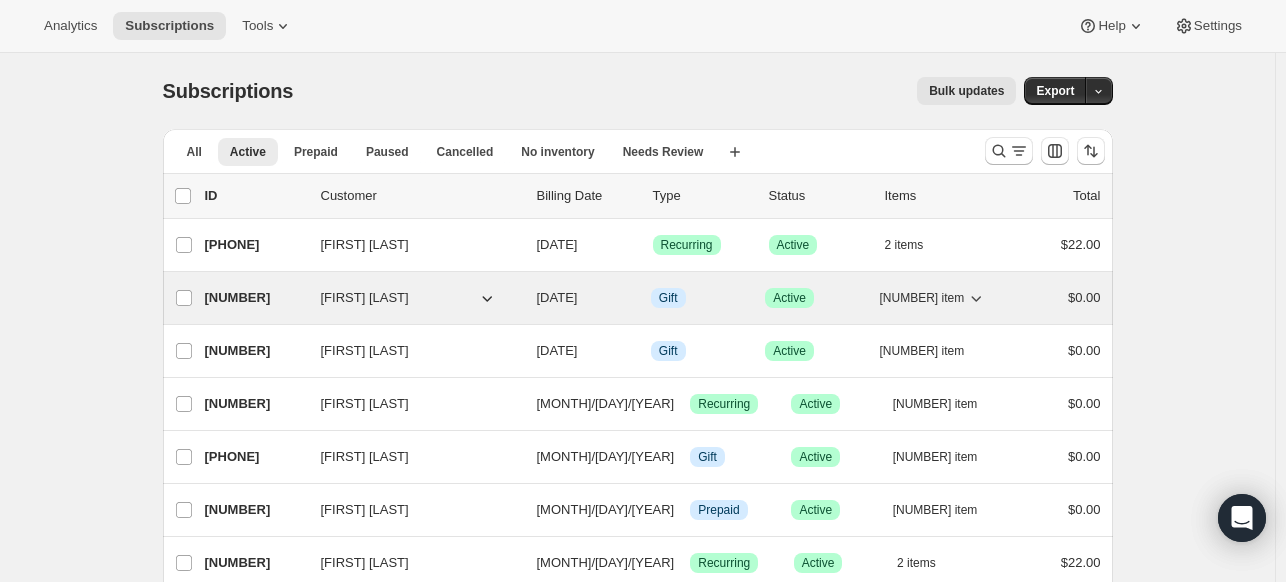 click on "[FIRST] [LAST]" at bounding box center (365, 298) 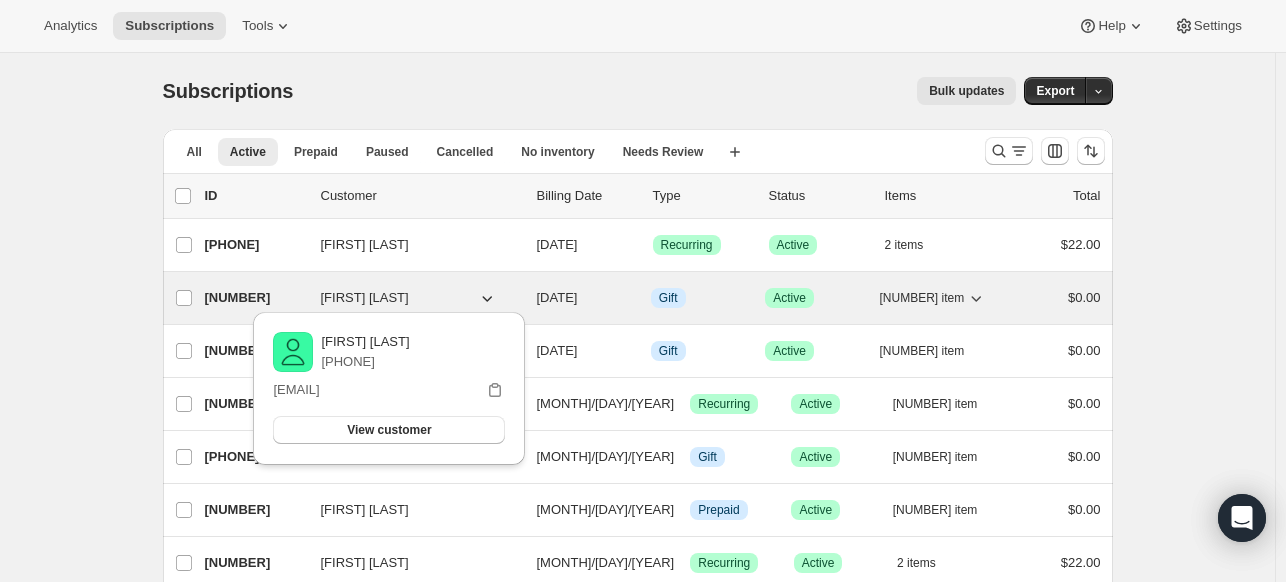 click on "[FIRST] [LAST]" at bounding box center [409, 298] 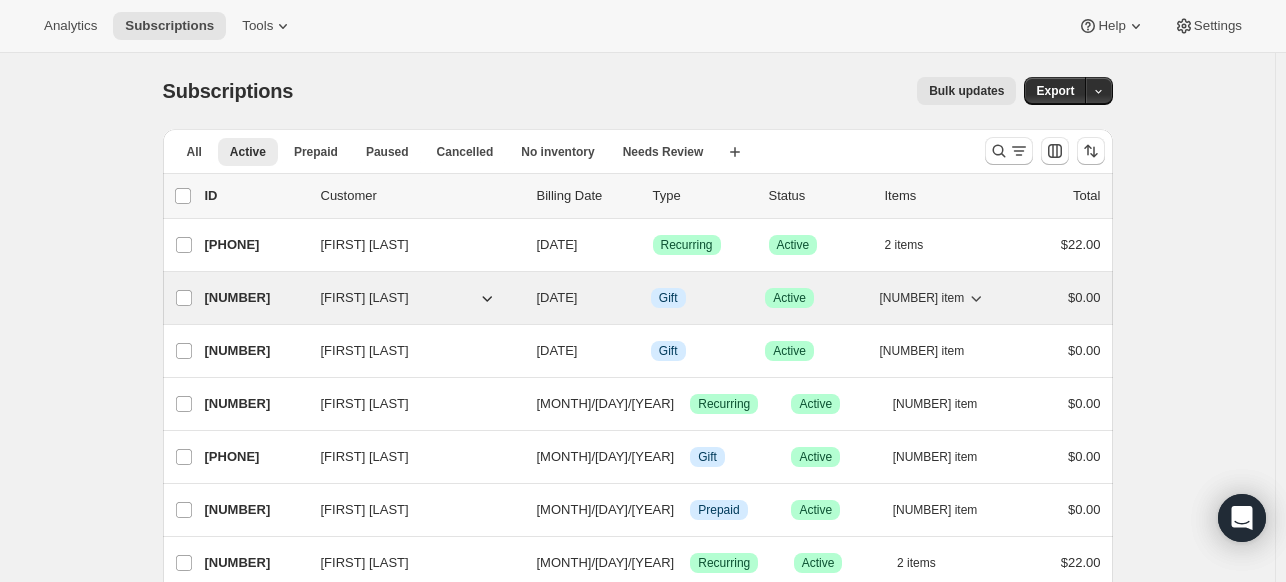 click on "[DATE]" at bounding box center [557, 297] 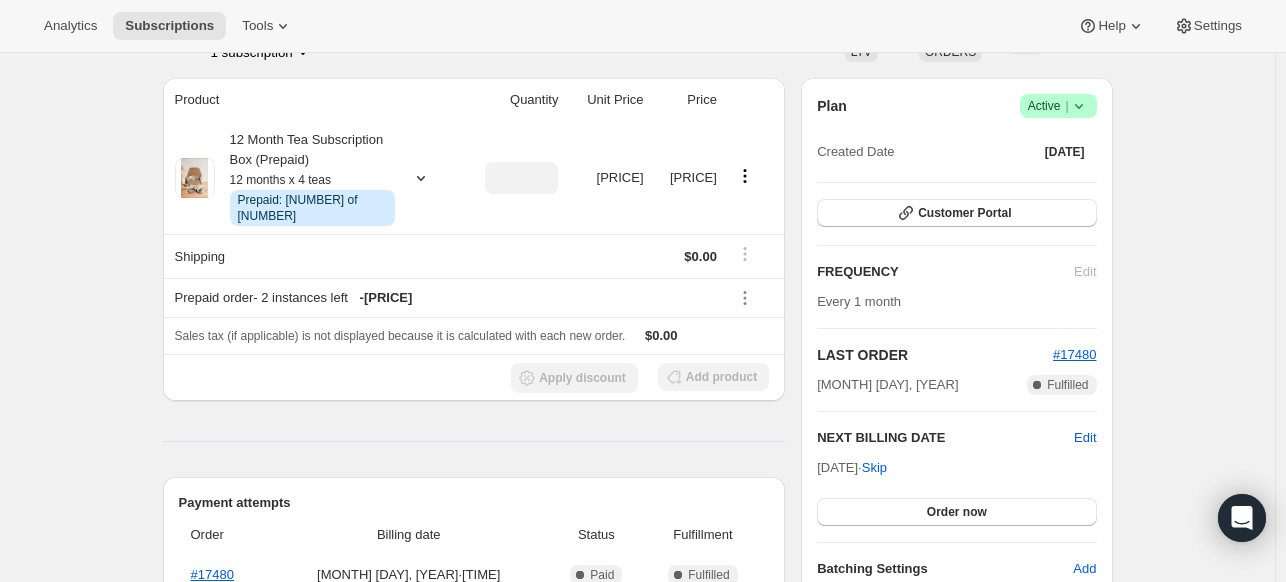 scroll, scrollTop: 300, scrollLeft: 0, axis: vertical 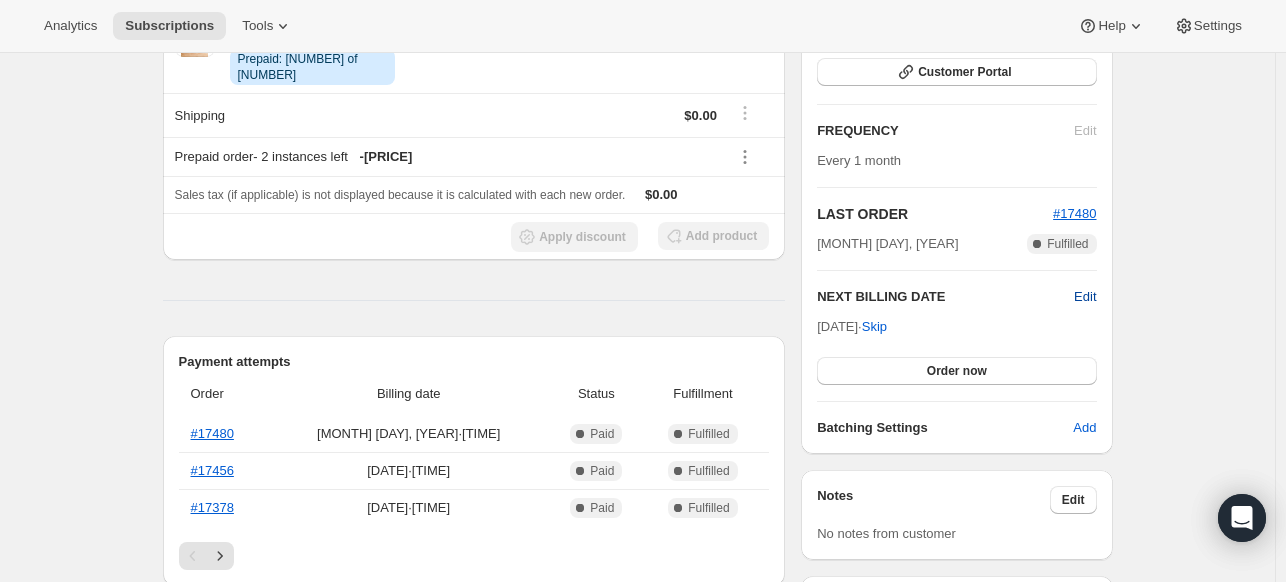 click on "Edit" at bounding box center [1085, 297] 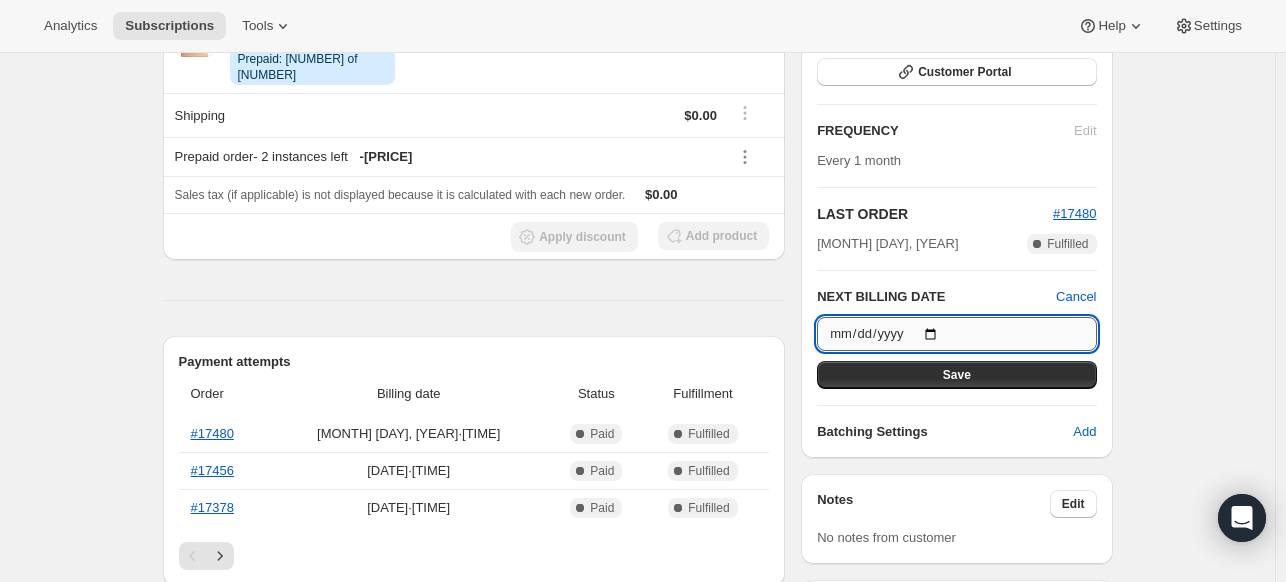 click on "[DATE]" at bounding box center [956, 334] 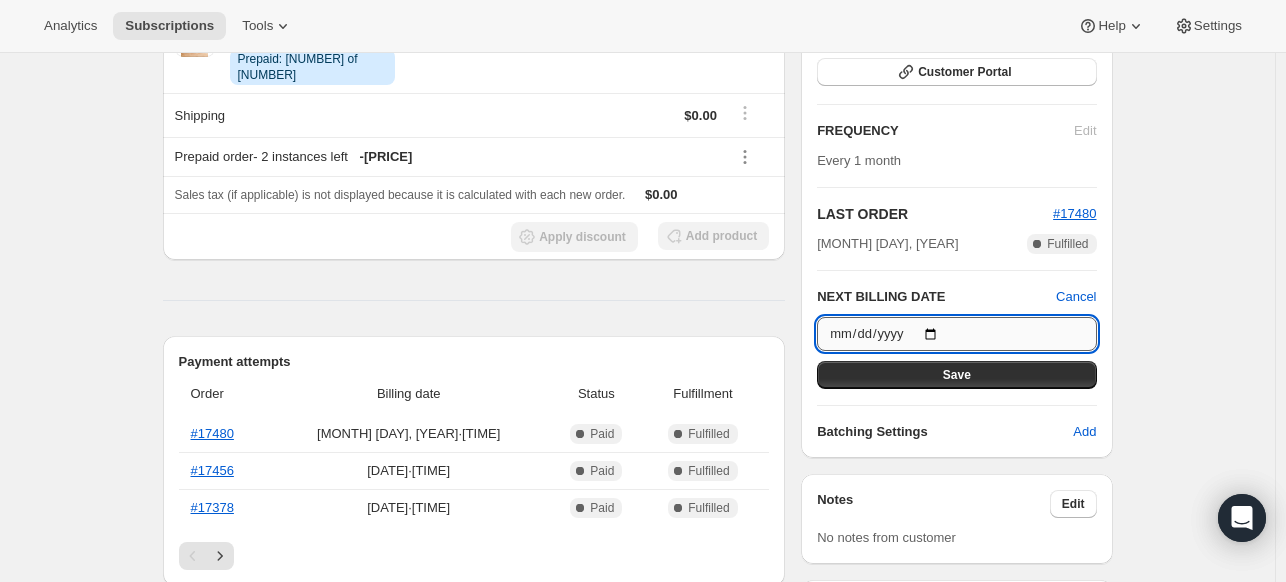 type on "[YEAR]-[MONTH]-[DAY]" 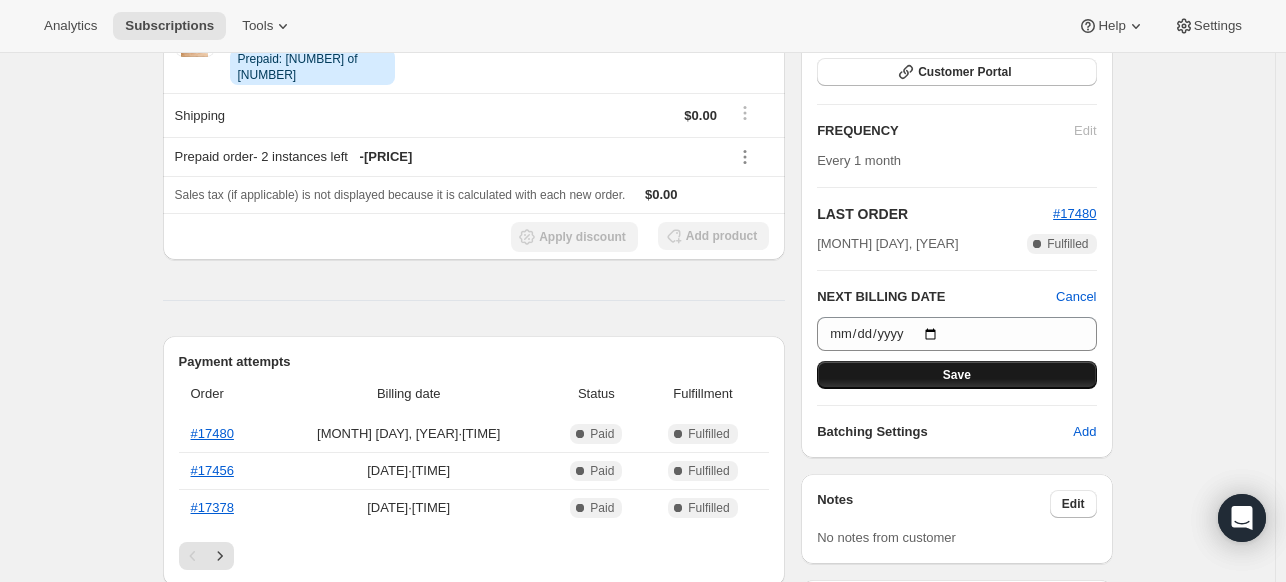 click on "Save" at bounding box center (956, 375) 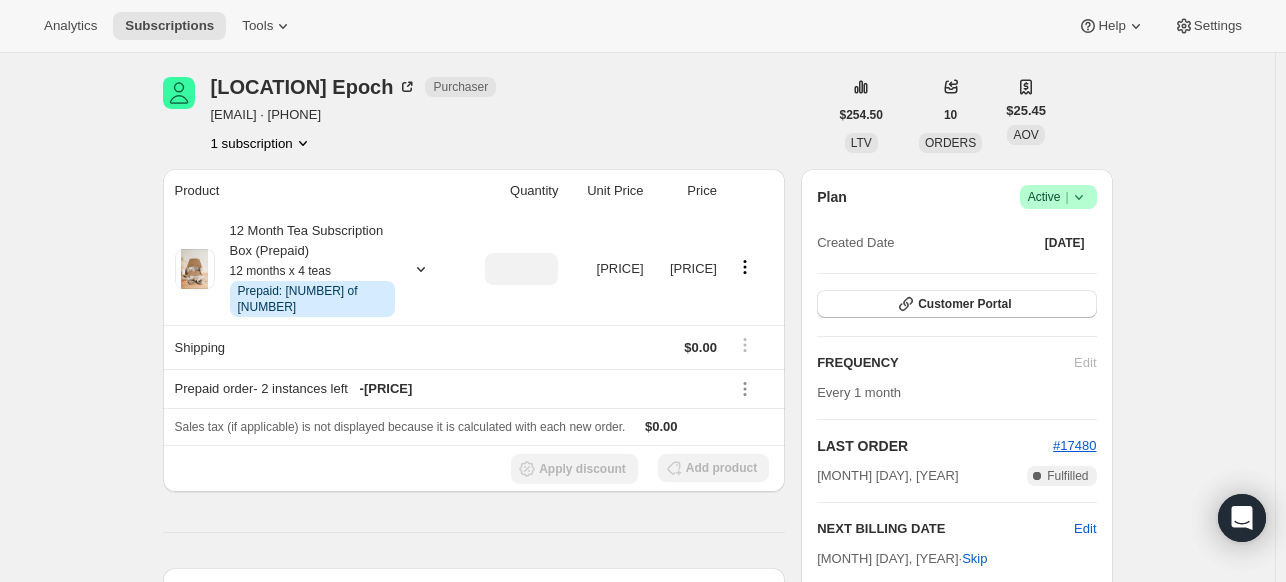 scroll, scrollTop: 0, scrollLeft: 0, axis: both 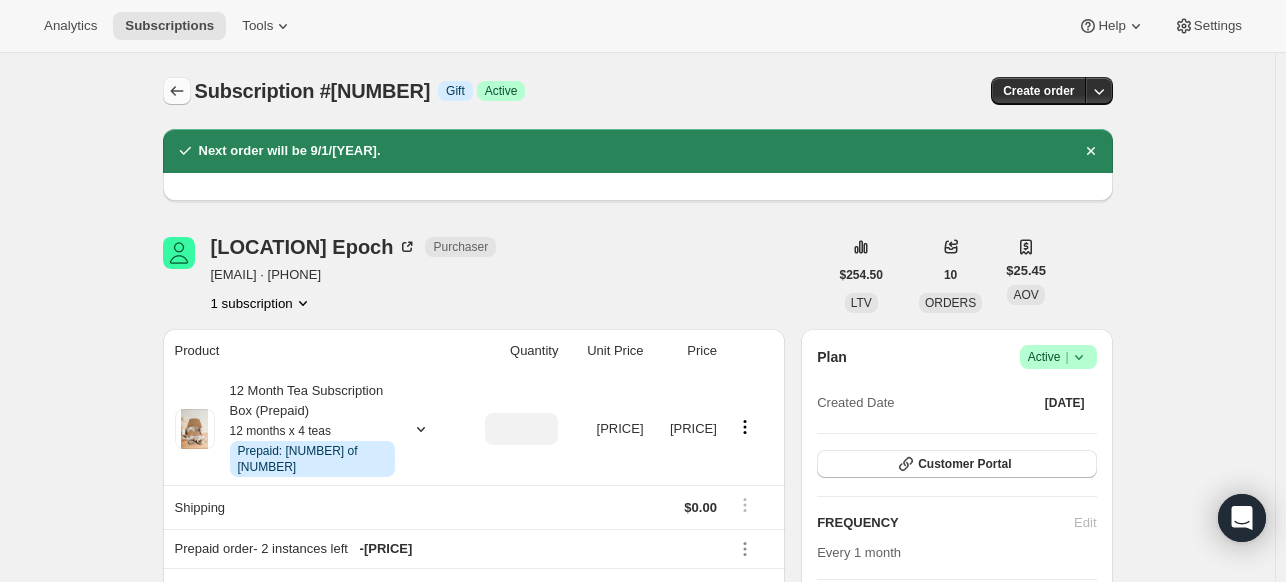 click 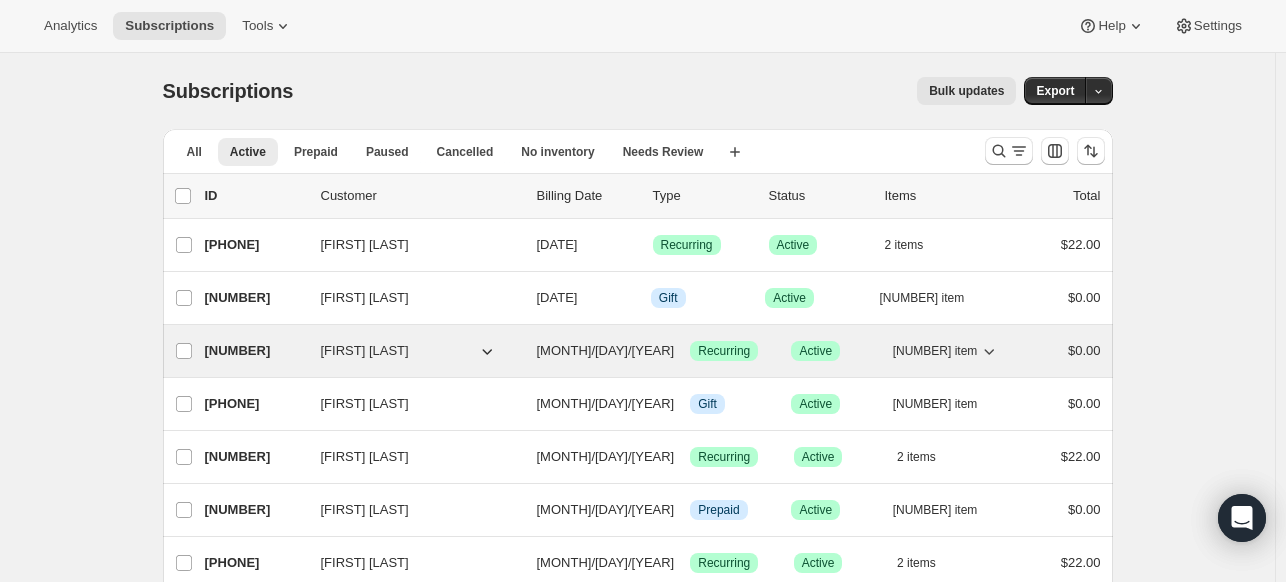 click on "[MONTH]/[DAY]/[YEAR]" at bounding box center [606, 350] 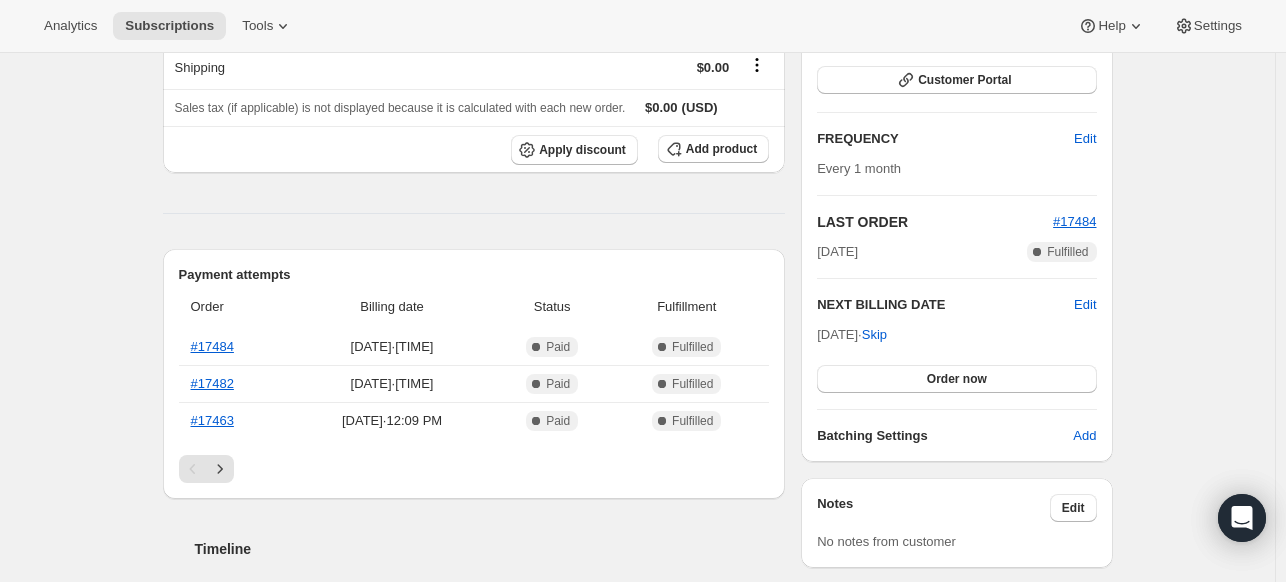 scroll, scrollTop: 300, scrollLeft: 0, axis: vertical 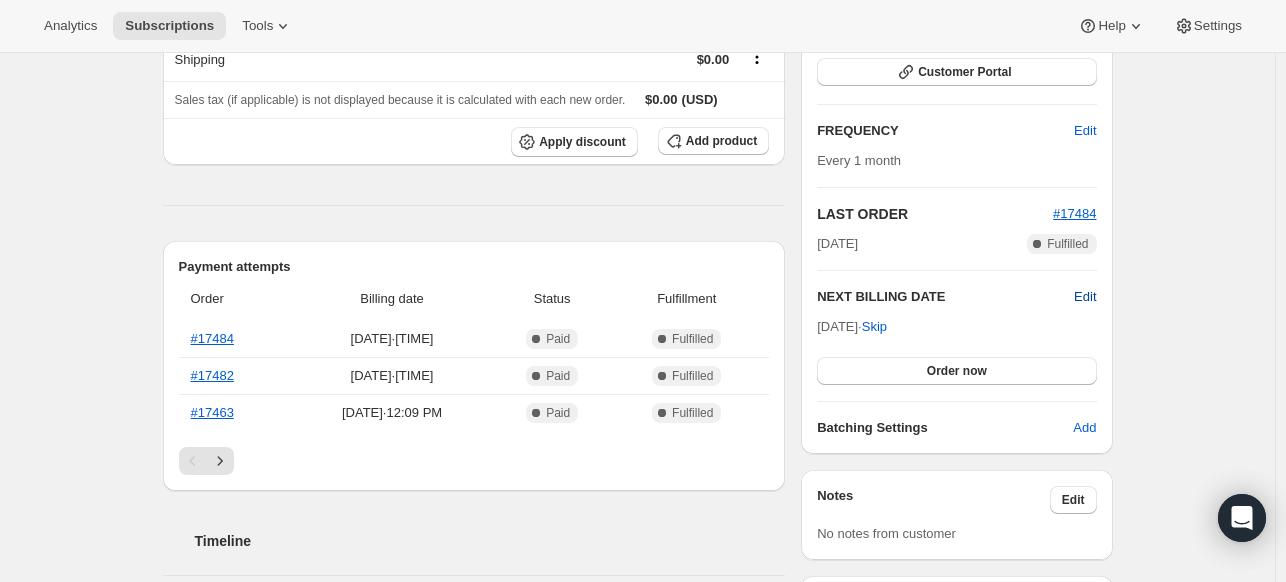 click on "Edit" at bounding box center [1085, 297] 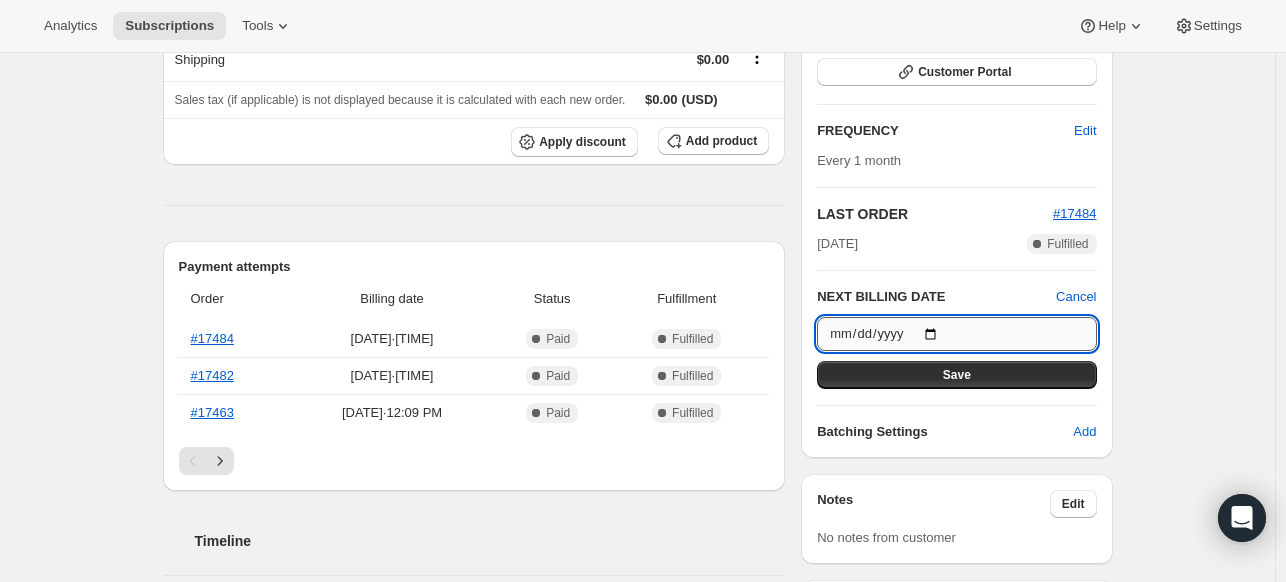 click on "[DATE]" at bounding box center [956, 334] 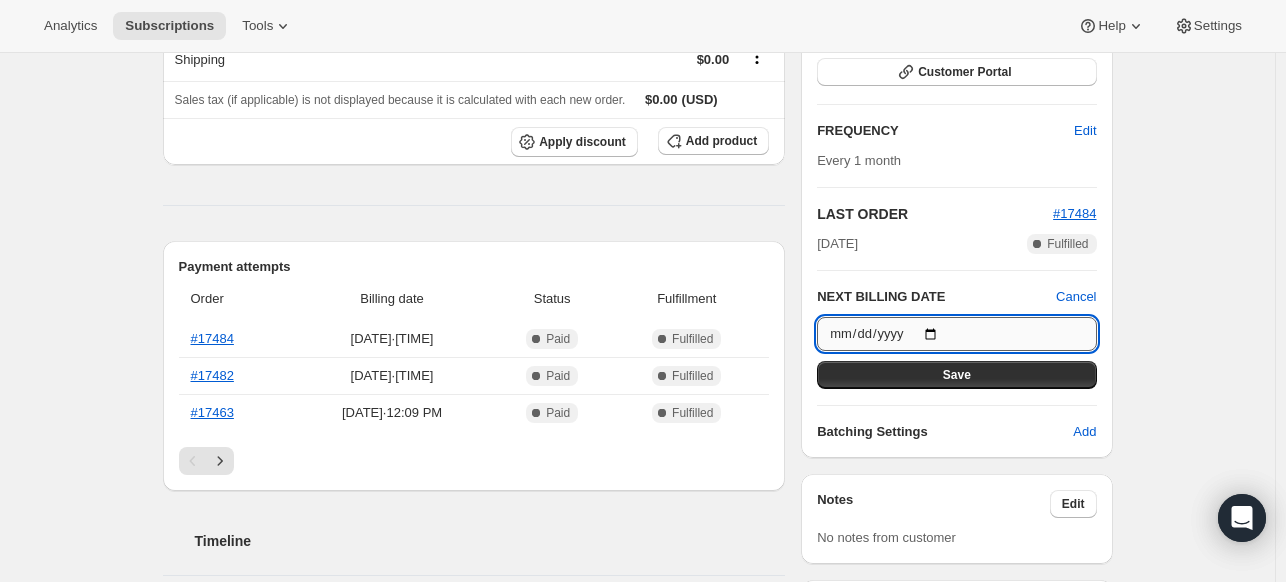 type on "[YEAR]-[MONTH]-[DAY]" 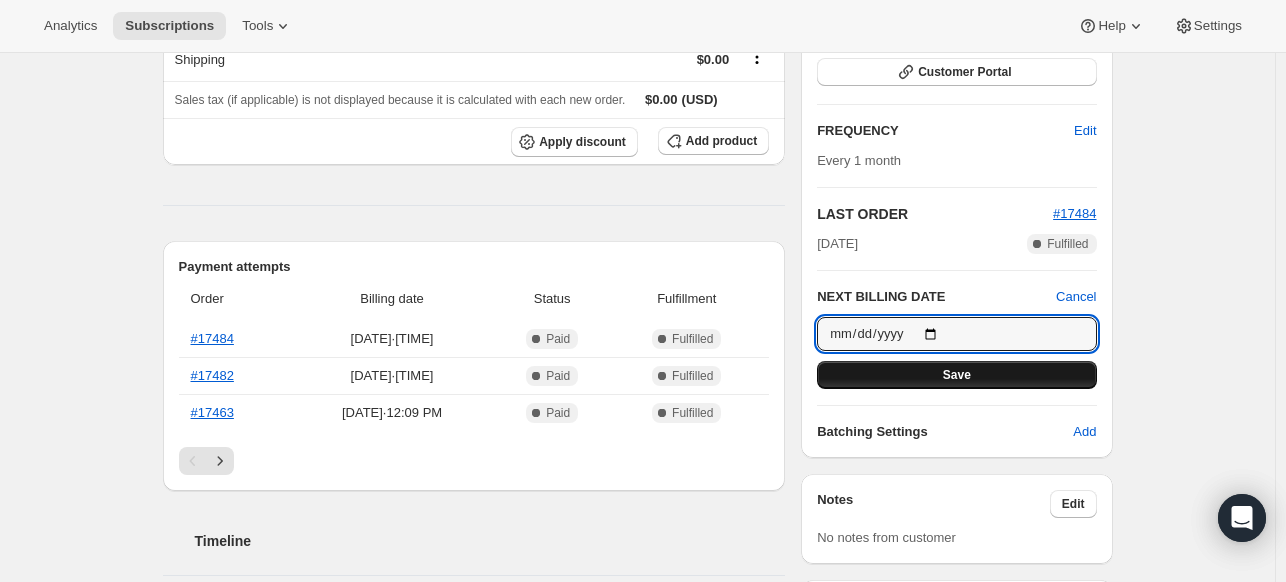 click on "Save" at bounding box center [956, 375] 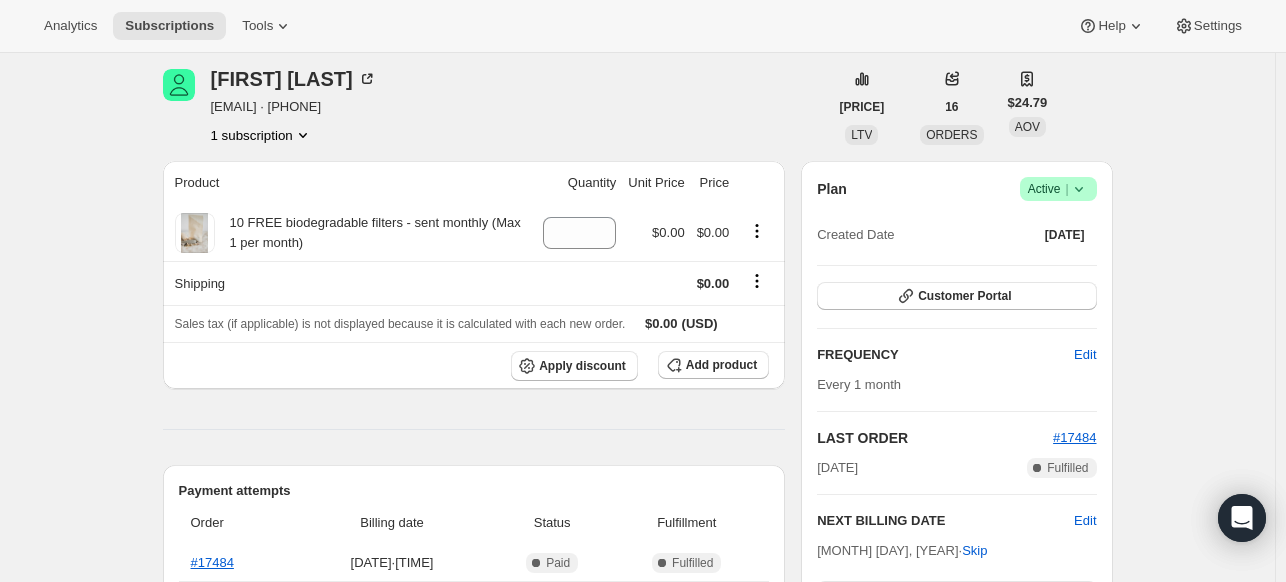 scroll, scrollTop: 0, scrollLeft: 0, axis: both 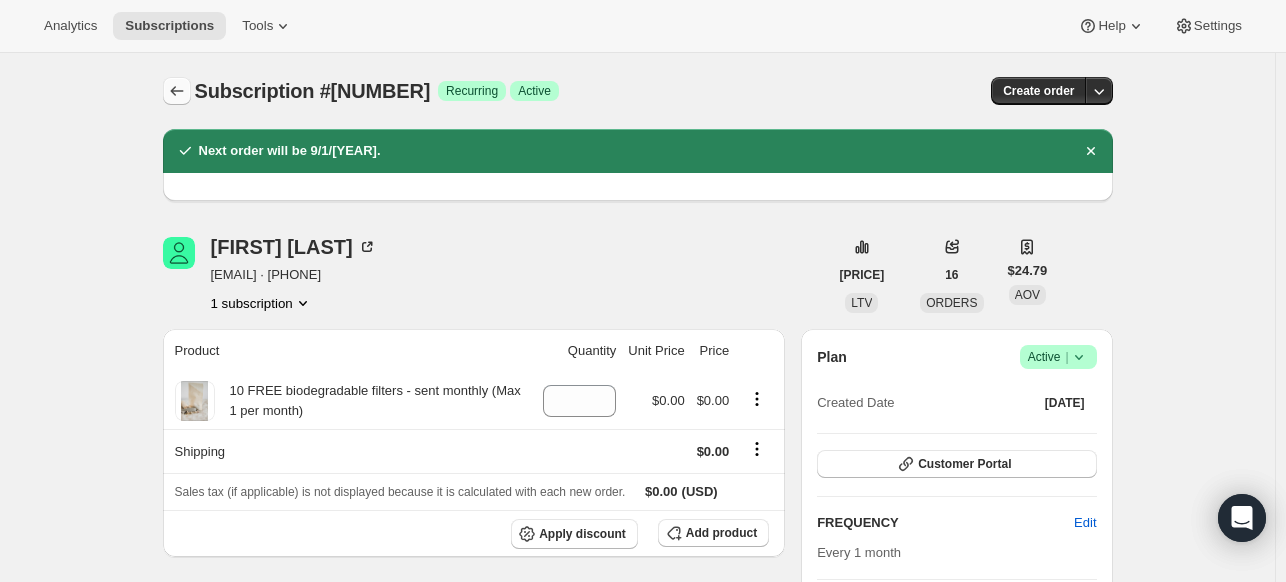 click 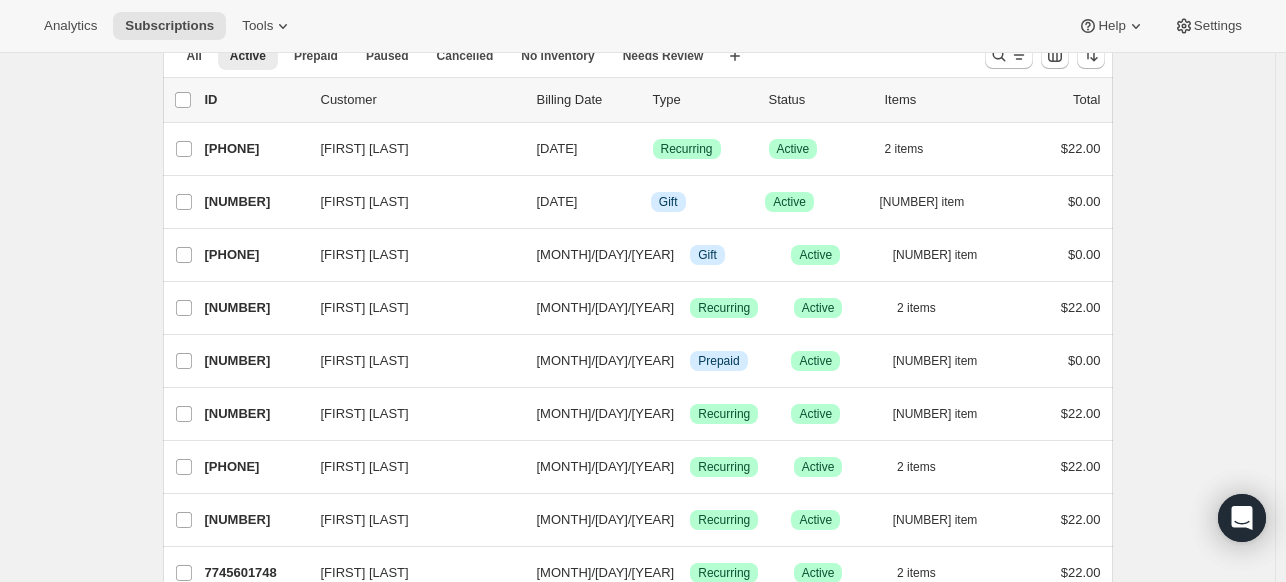 scroll, scrollTop: 100, scrollLeft: 0, axis: vertical 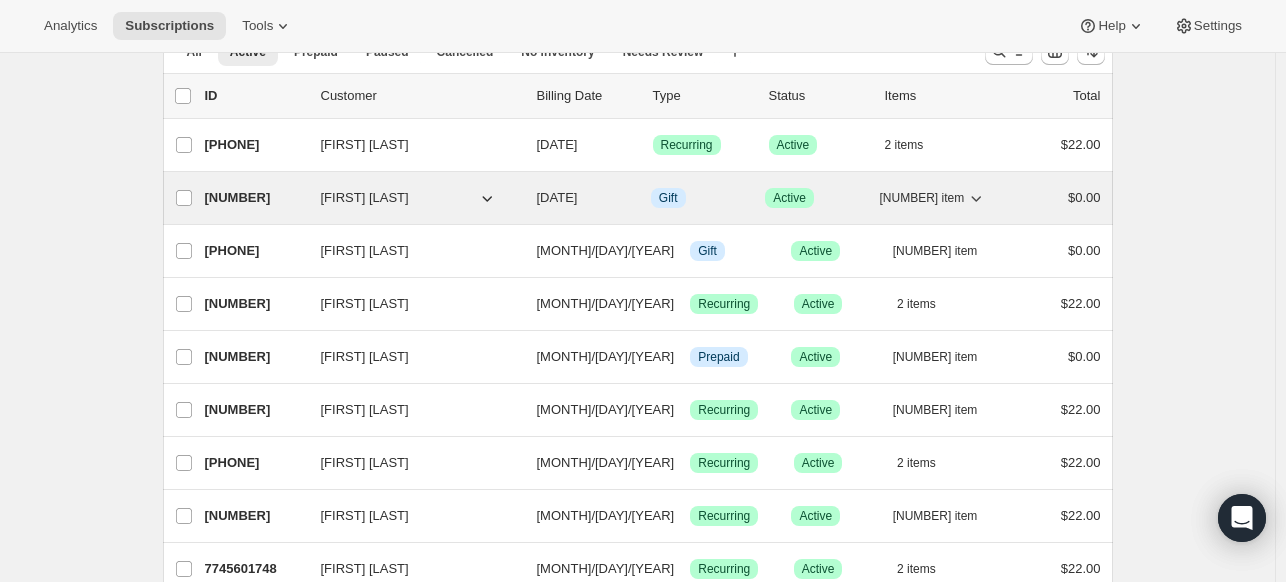 click on "[DATE]" at bounding box center [557, 197] 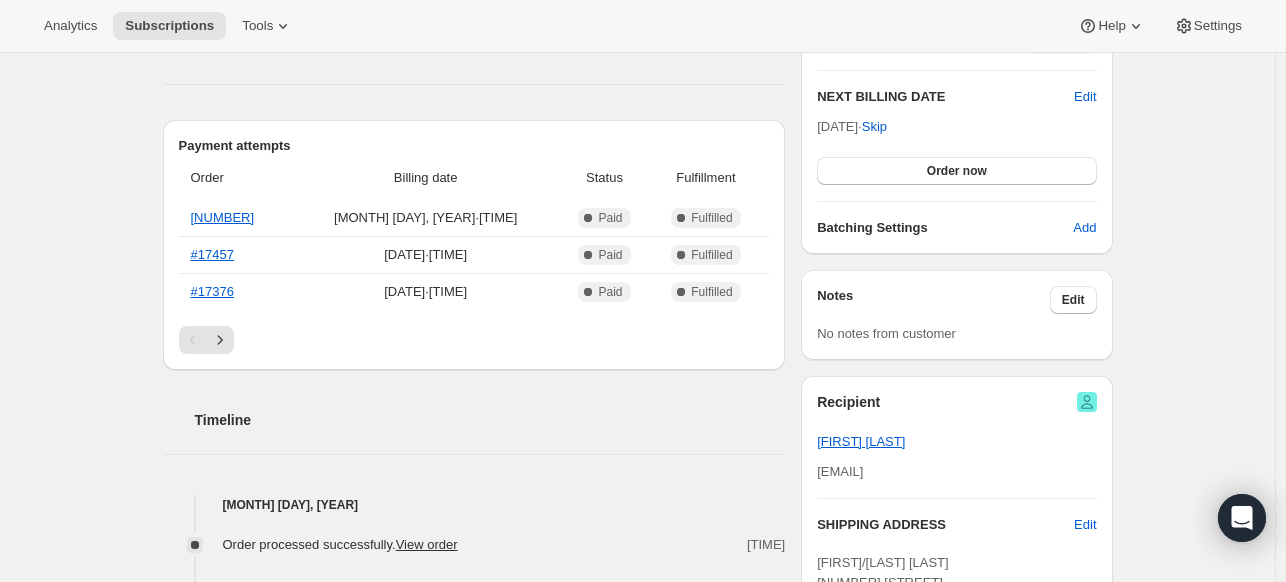 scroll, scrollTop: 400, scrollLeft: 0, axis: vertical 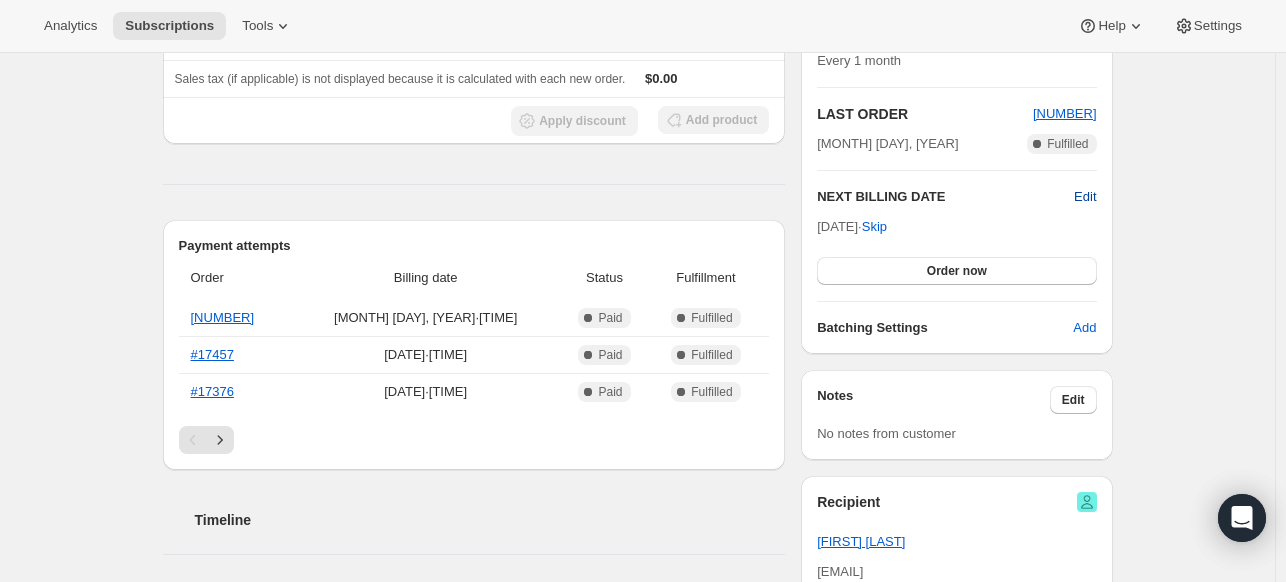click on "Edit" at bounding box center (1085, 197) 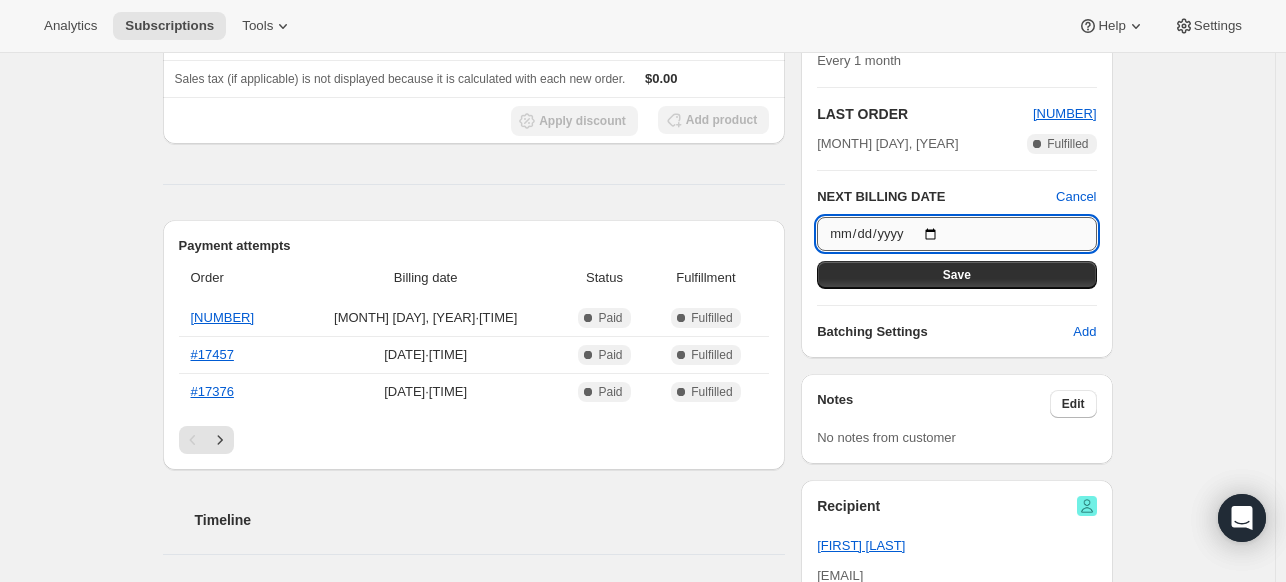 click on "[DATE]" at bounding box center [956, 234] 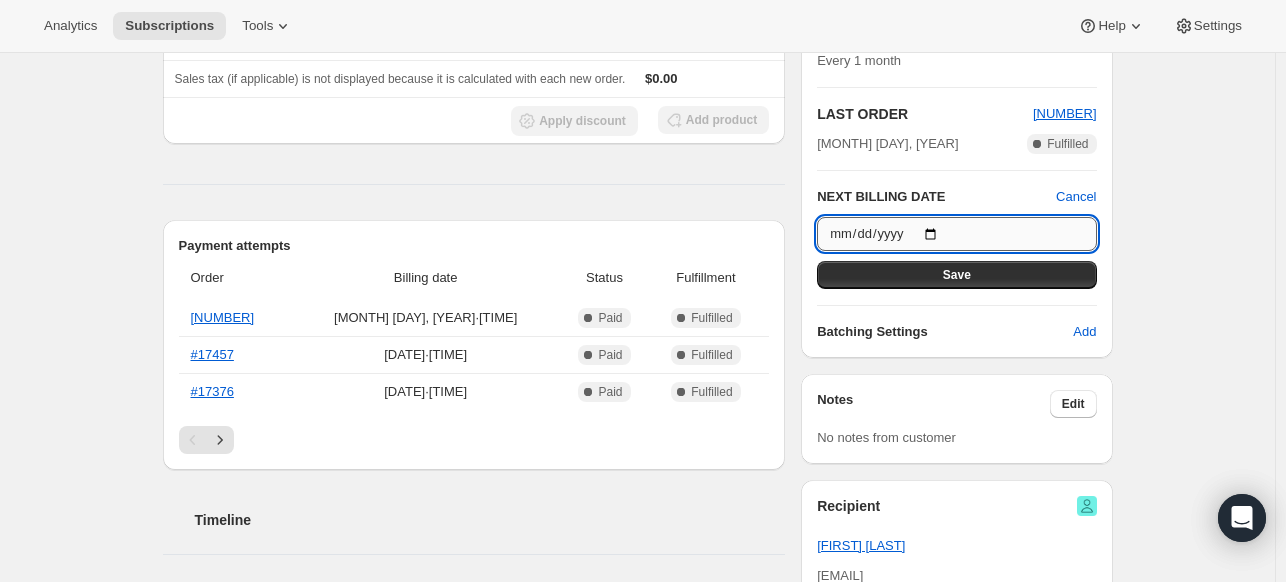 type on "[YEAR]-[MONTH]-[DAY]" 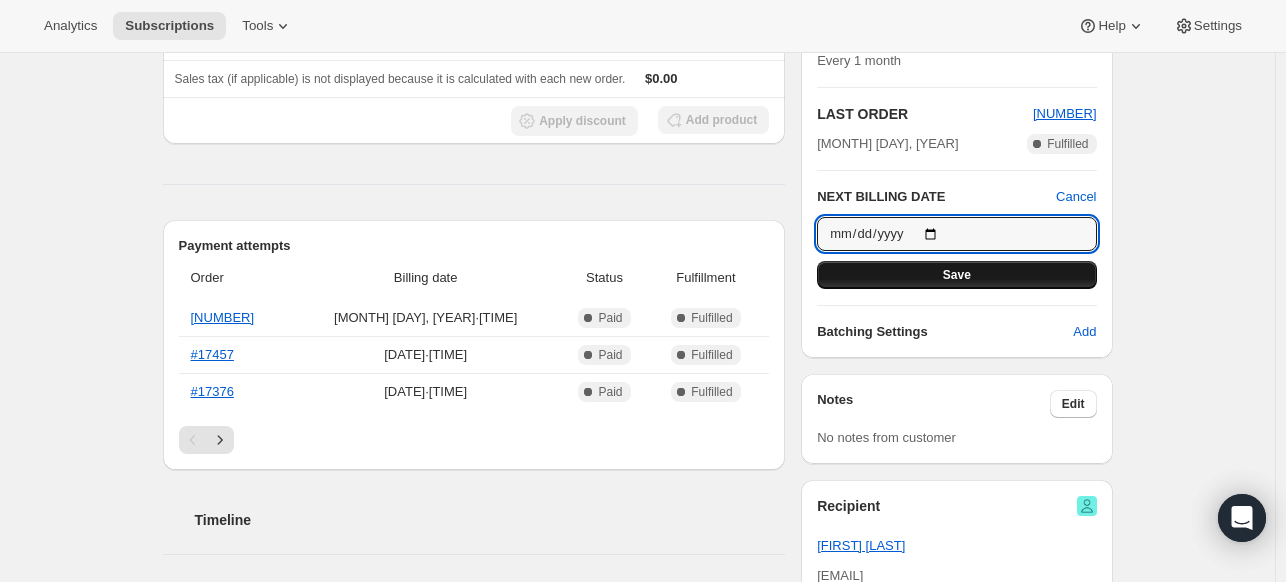 click on "Save" at bounding box center [957, 275] 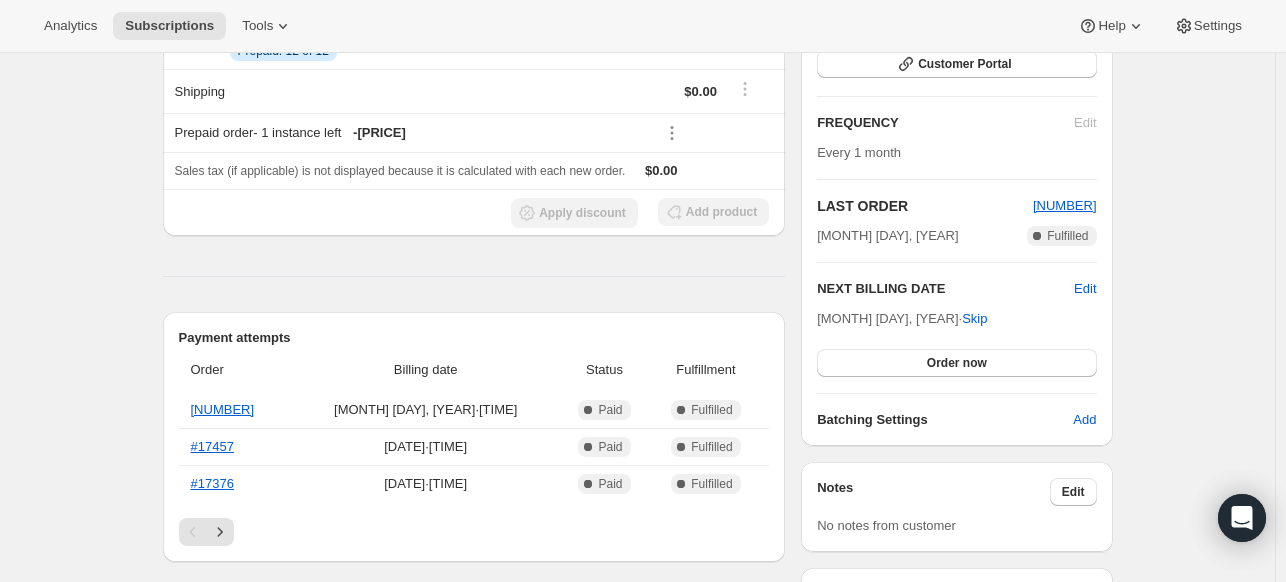 scroll, scrollTop: 0, scrollLeft: 0, axis: both 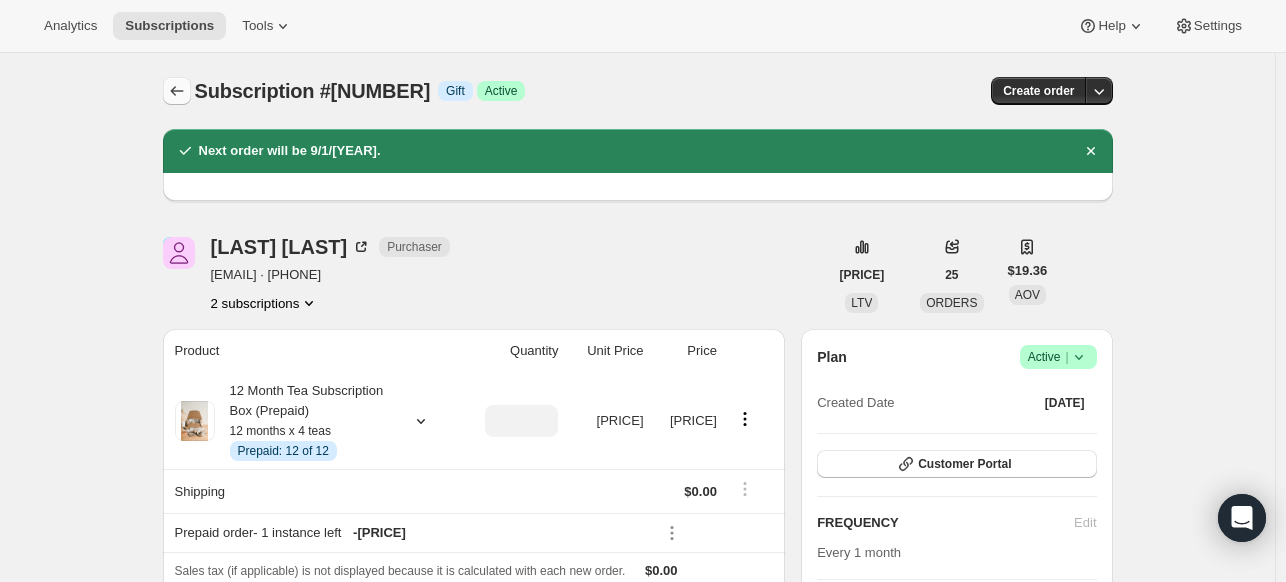 click at bounding box center [177, 91] 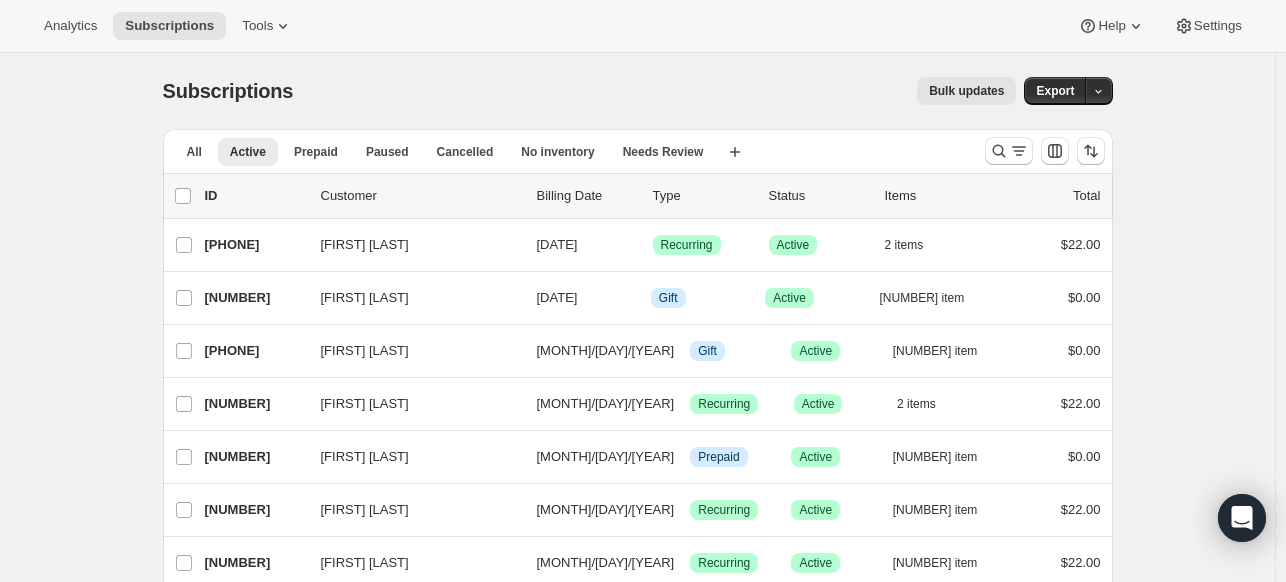 scroll, scrollTop: 100, scrollLeft: 0, axis: vertical 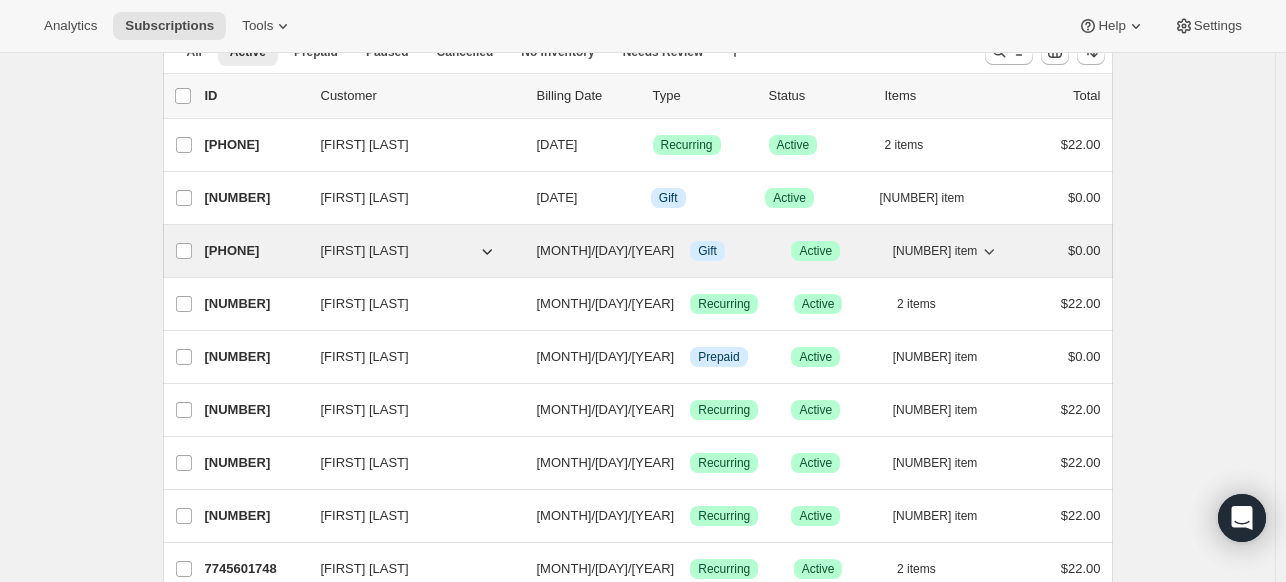 click on "[FIRST] [LAST]" at bounding box center [409, 251] 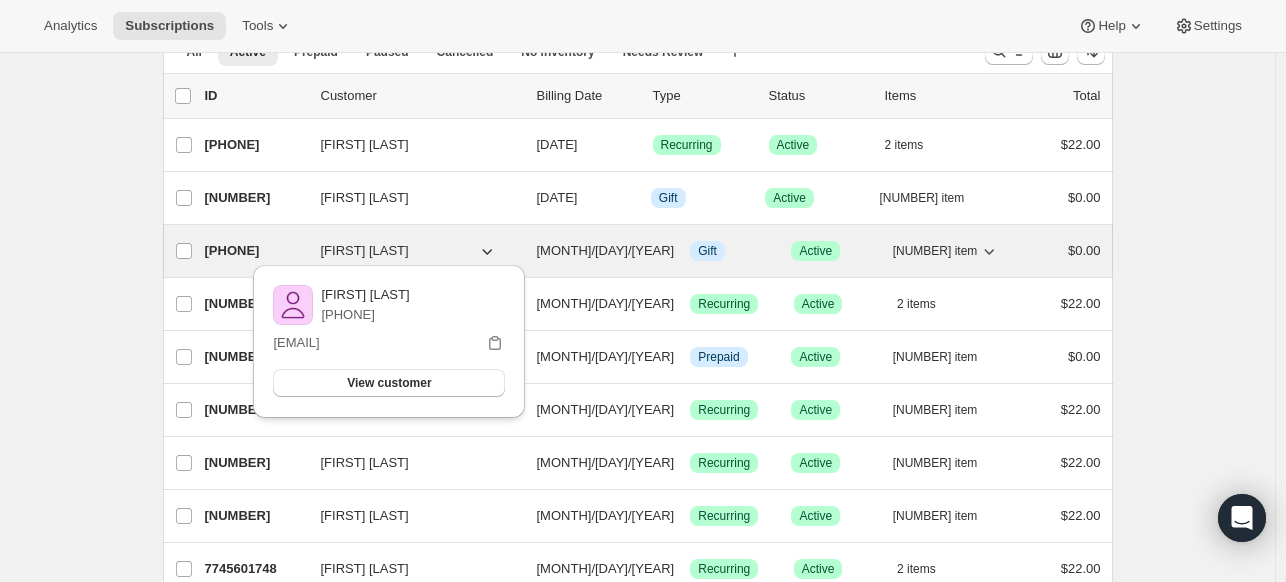 click on "[FIRST] [LAST]" at bounding box center (365, 251) 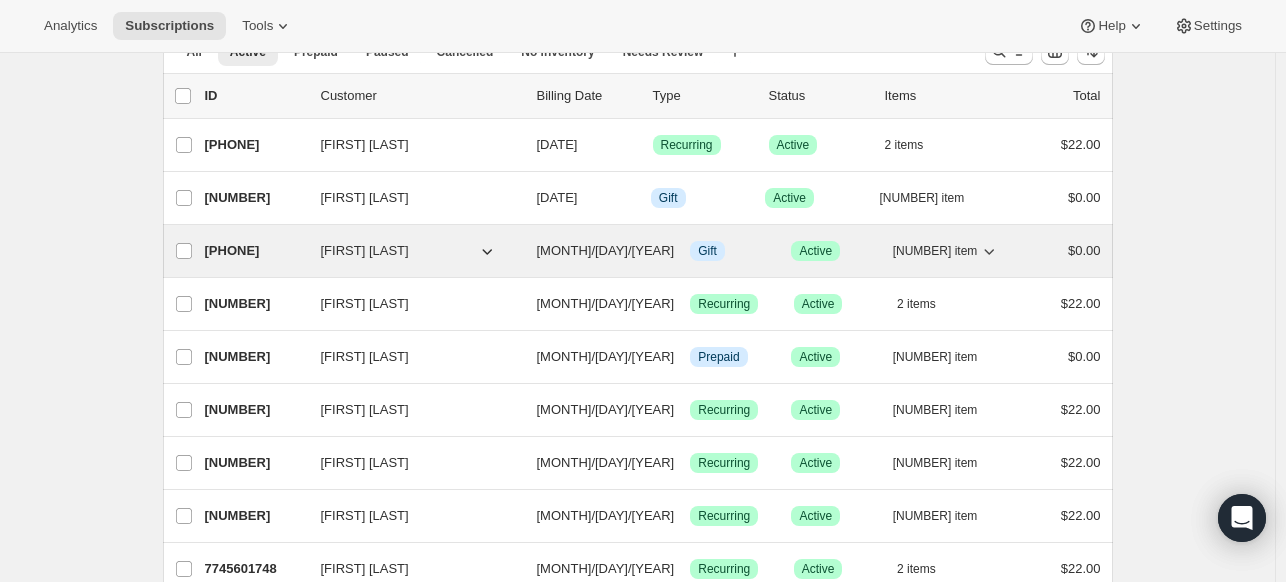 click on "[MONTH]/[DAY]/[YEAR]" at bounding box center (606, 250) 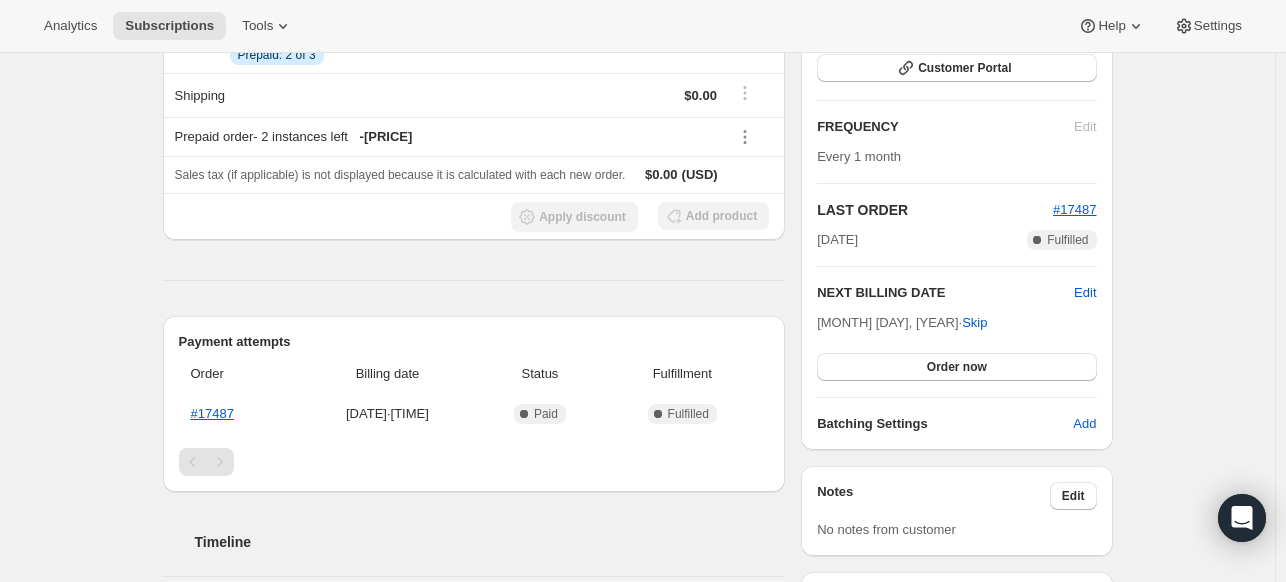 scroll, scrollTop: 300, scrollLeft: 0, axis: vertical 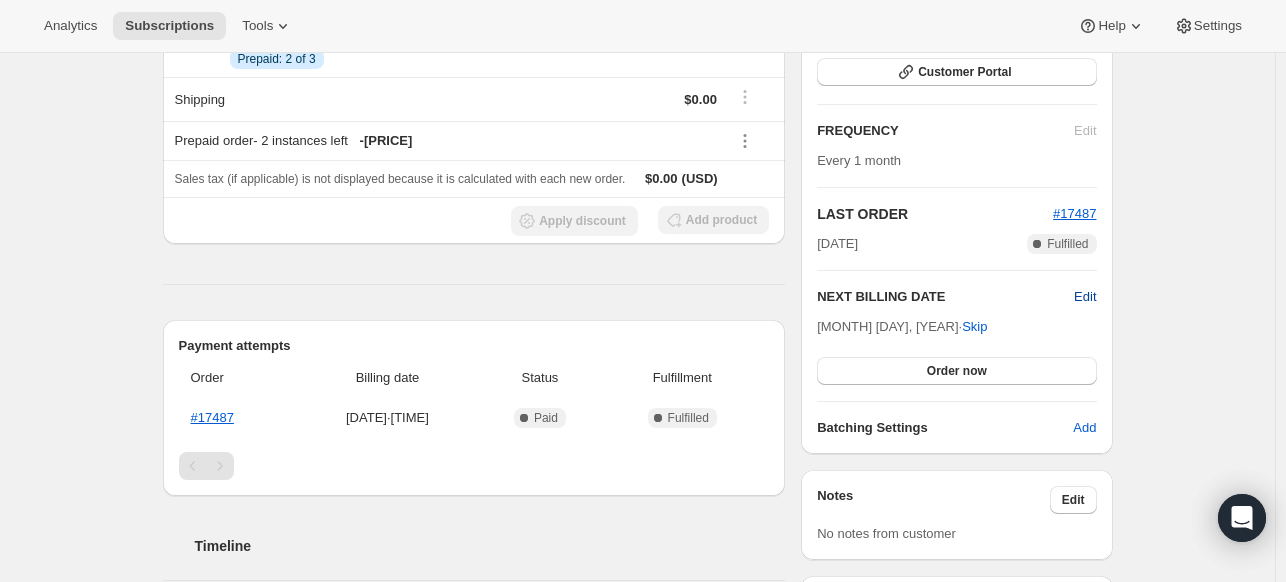 click on "Edit" at bounding box center [1085, 297] 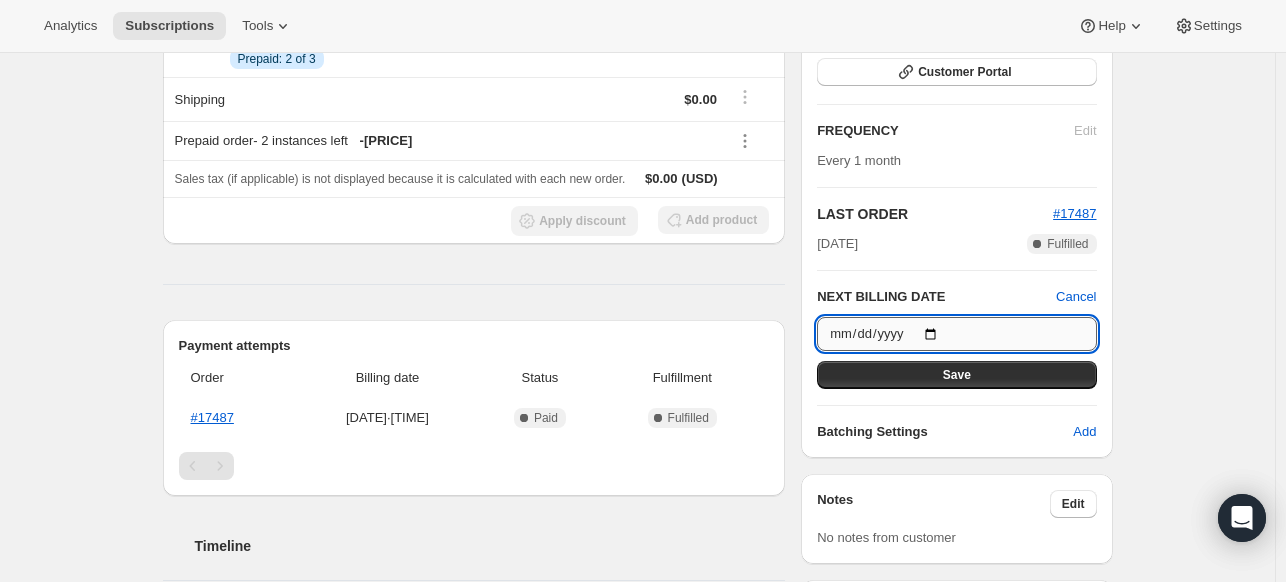 click on "[DATE]" at bounding box center [956, 334] 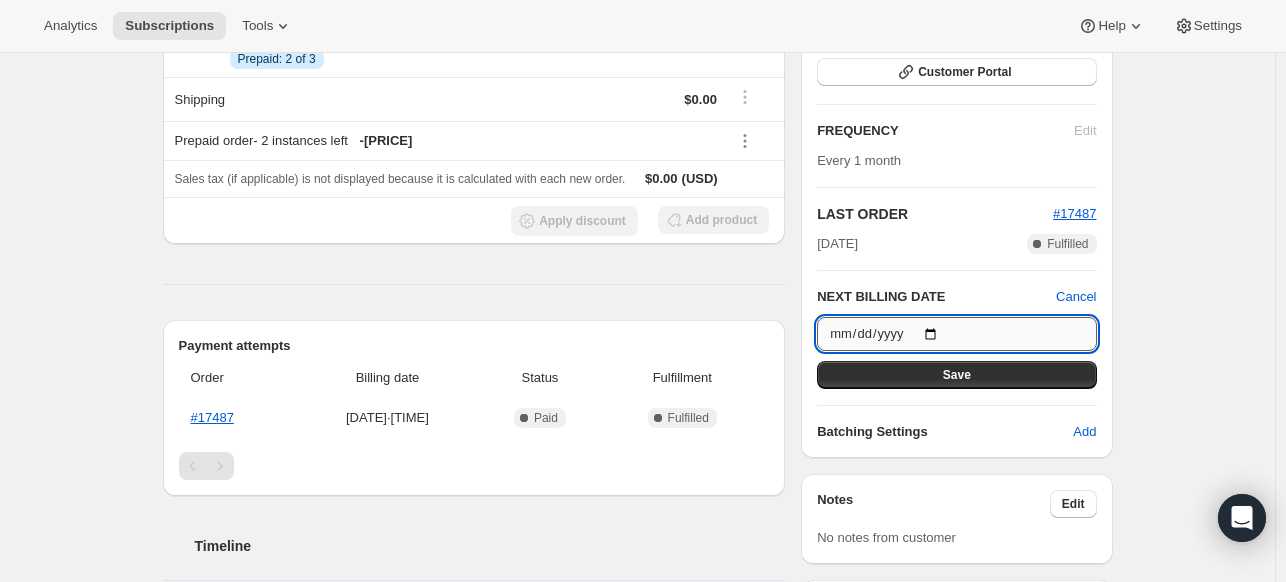 type on "[YEAR]-[MONTH]-[DAY]" 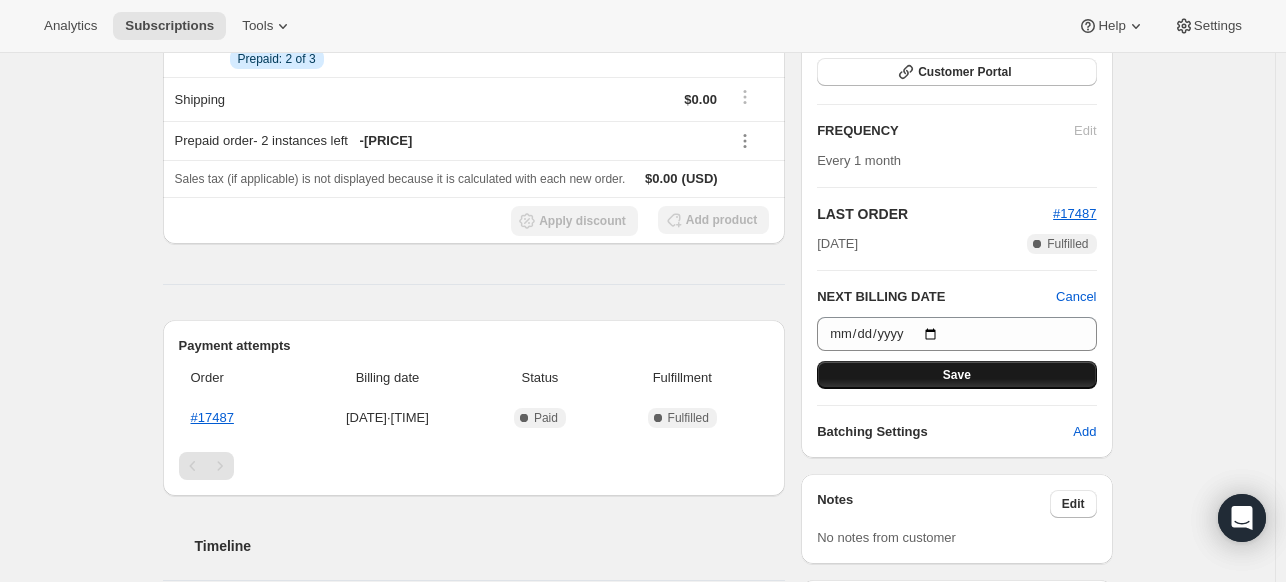 click on "Save" at bounding box center [957, 375] 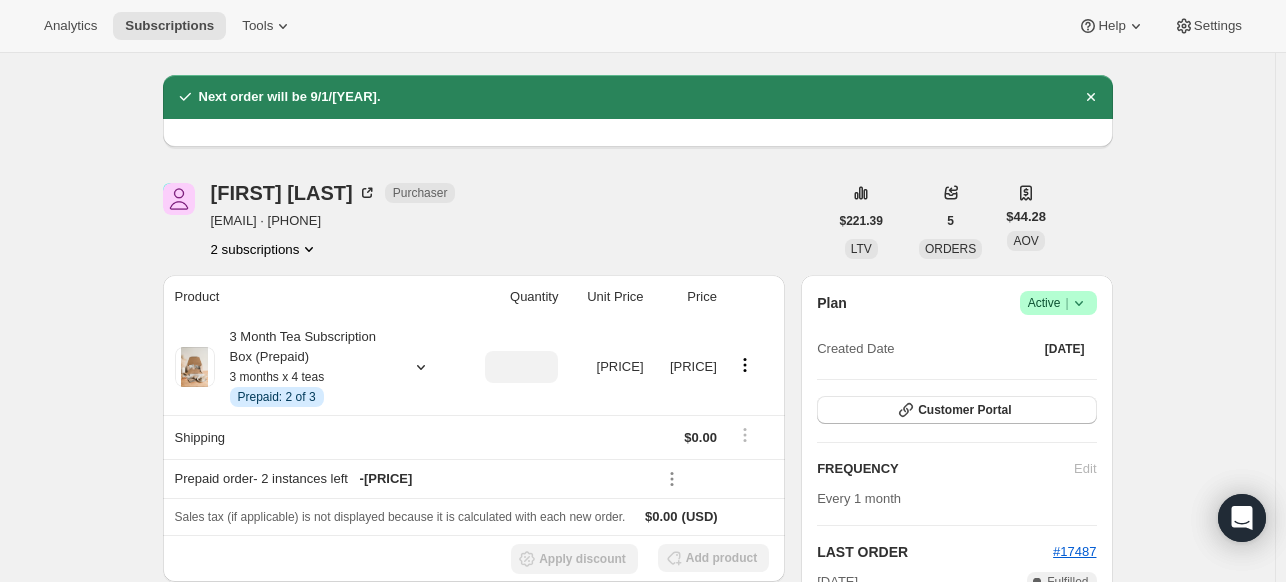 scroll, scrollTop: 0, scrollLeft: 0, axis: both 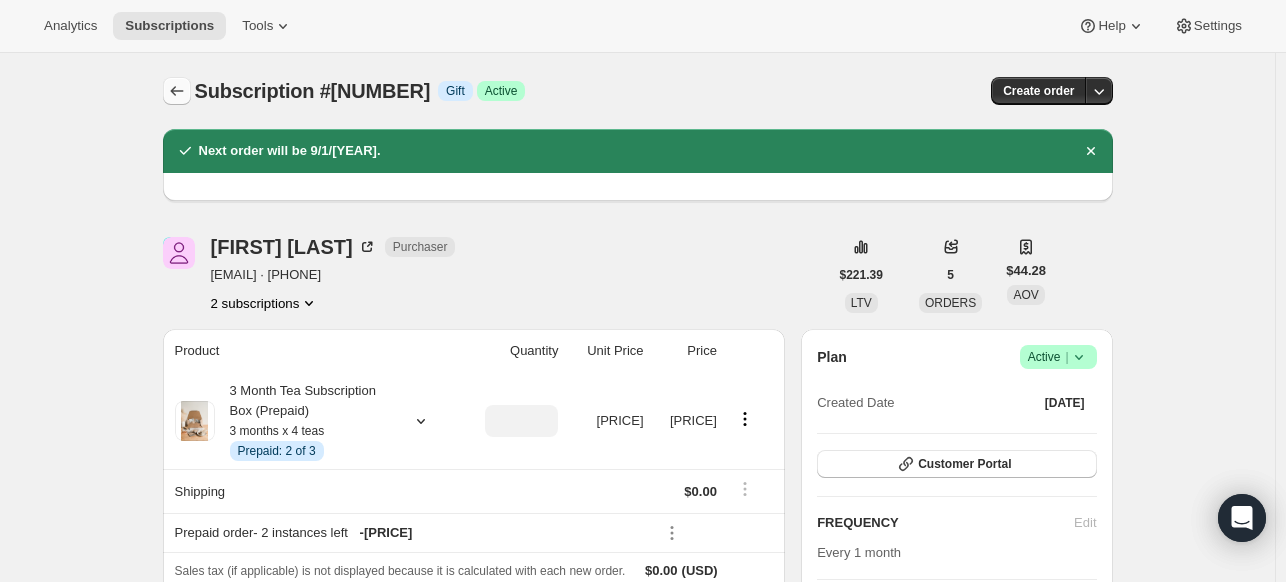click at bounding box center [177, 91] 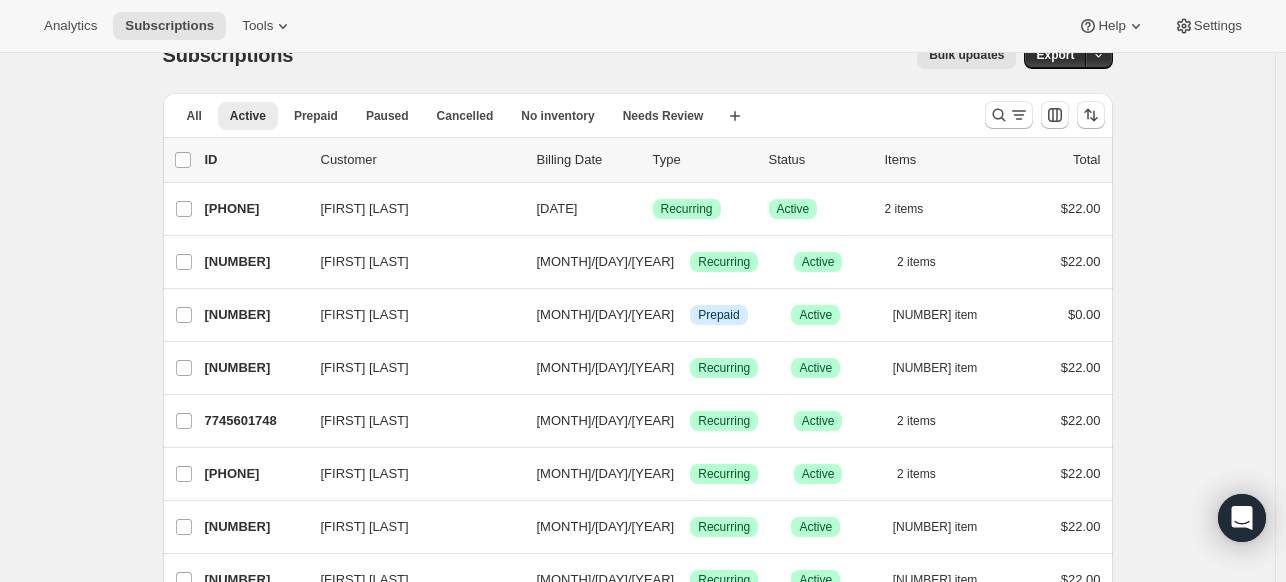 scroll, scrollTop: 0, scrollLeft: 0, axis: both 